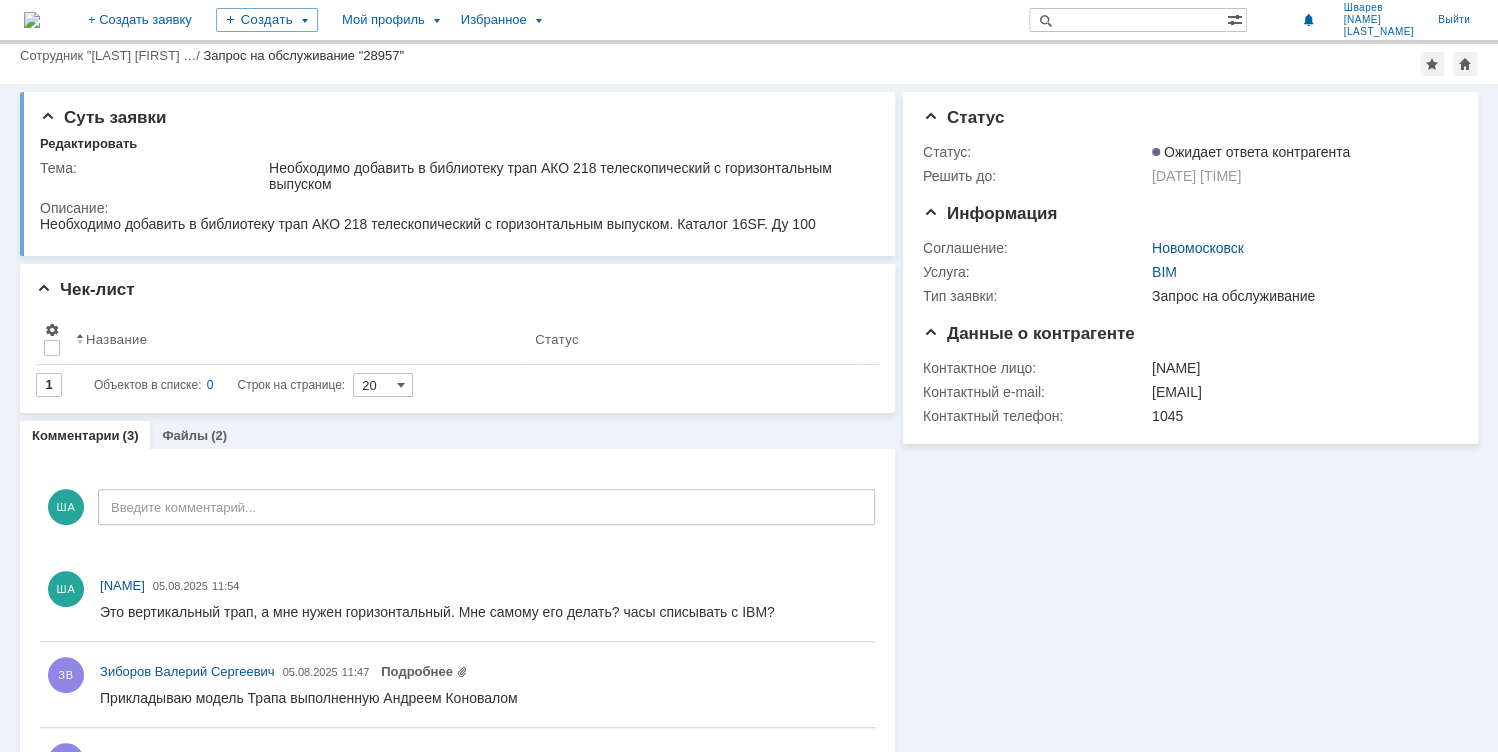 scroll, scrollTop: 0, scrollLeft: 0, axis: both 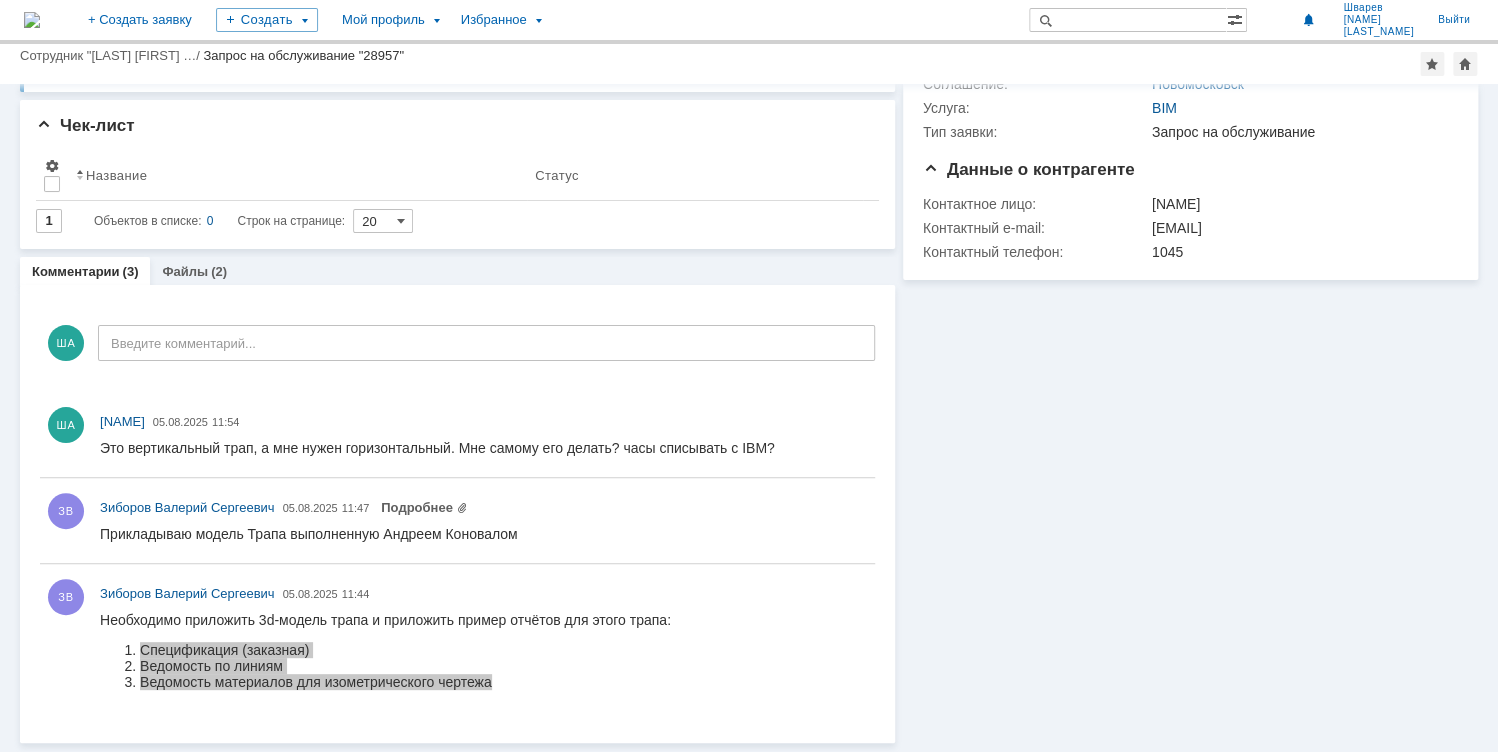 click on "Информация Статус Статус: Ожидает ответа контрагента Решить до: 05.08.2025 16:43 Информация Соглашение: Новомосковск Услуга: BIM Тип заявки: Запрос на обслуживание Данные о контрагенте Контактное лицо: Шварев Александр Васильевич Контактный e-mail: aleksandr.shvarev@giap.ru Контактный телефон: 1045" at bounding box center [1186, 331] 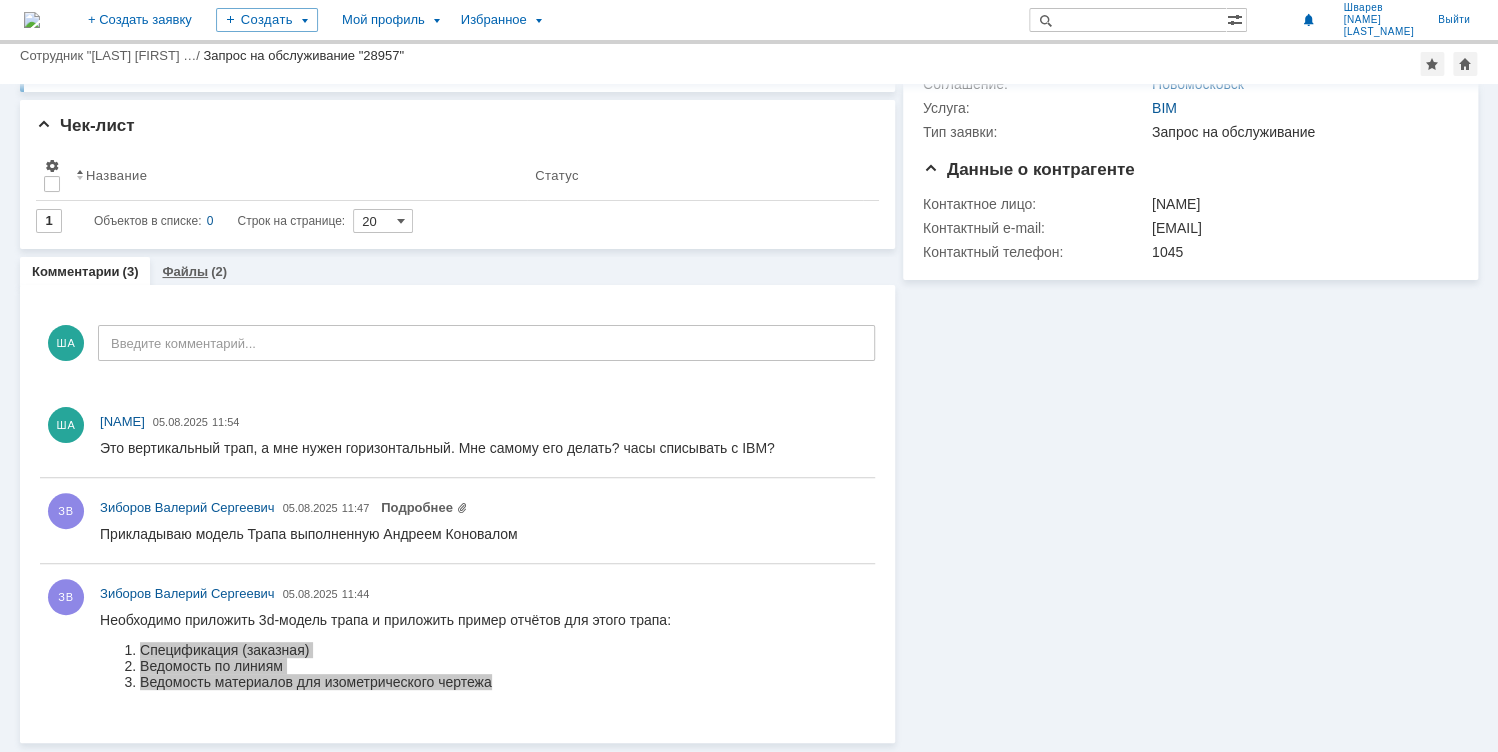 click on "Файлы" at bounding box center [185, 271] 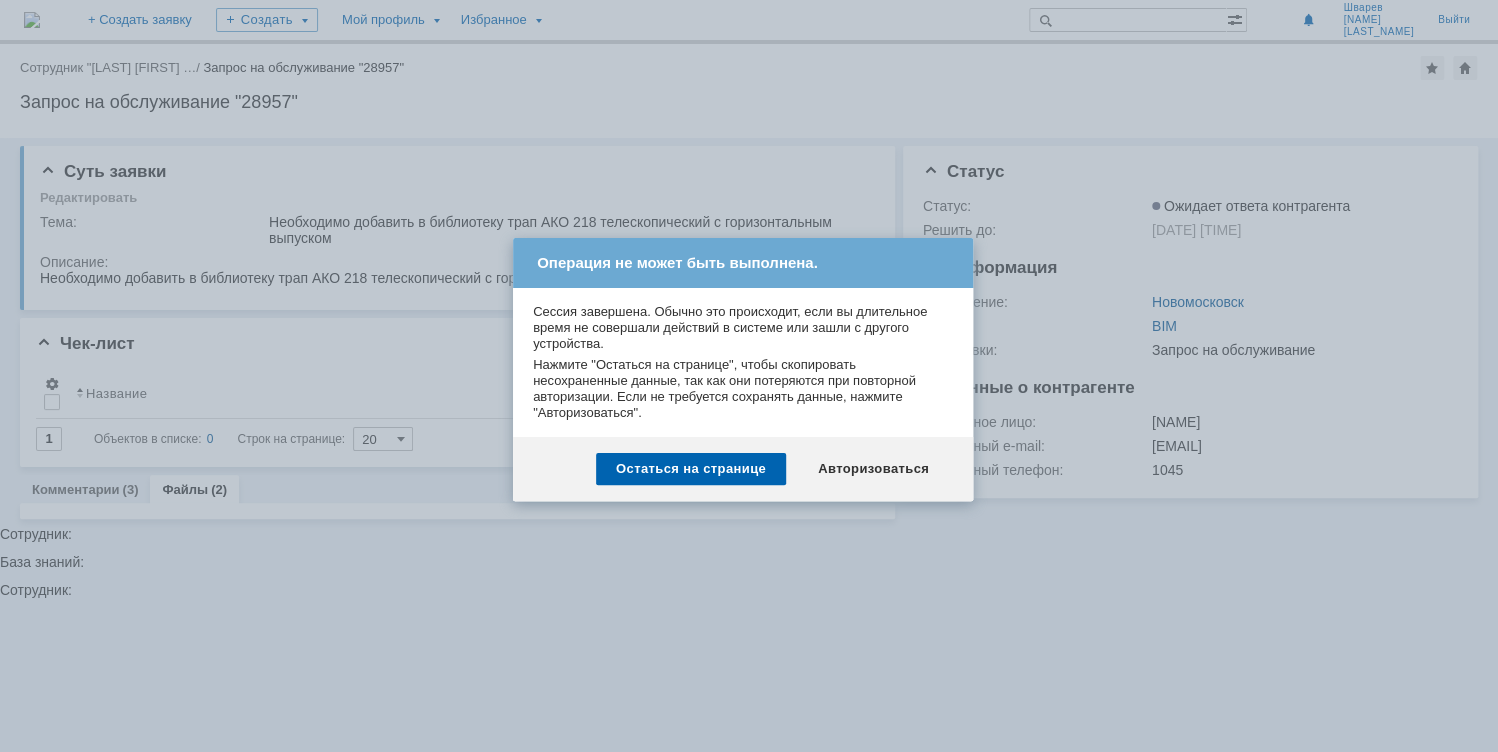 scroll, scrollTop: 0, scrollLeft: 0, axis: both 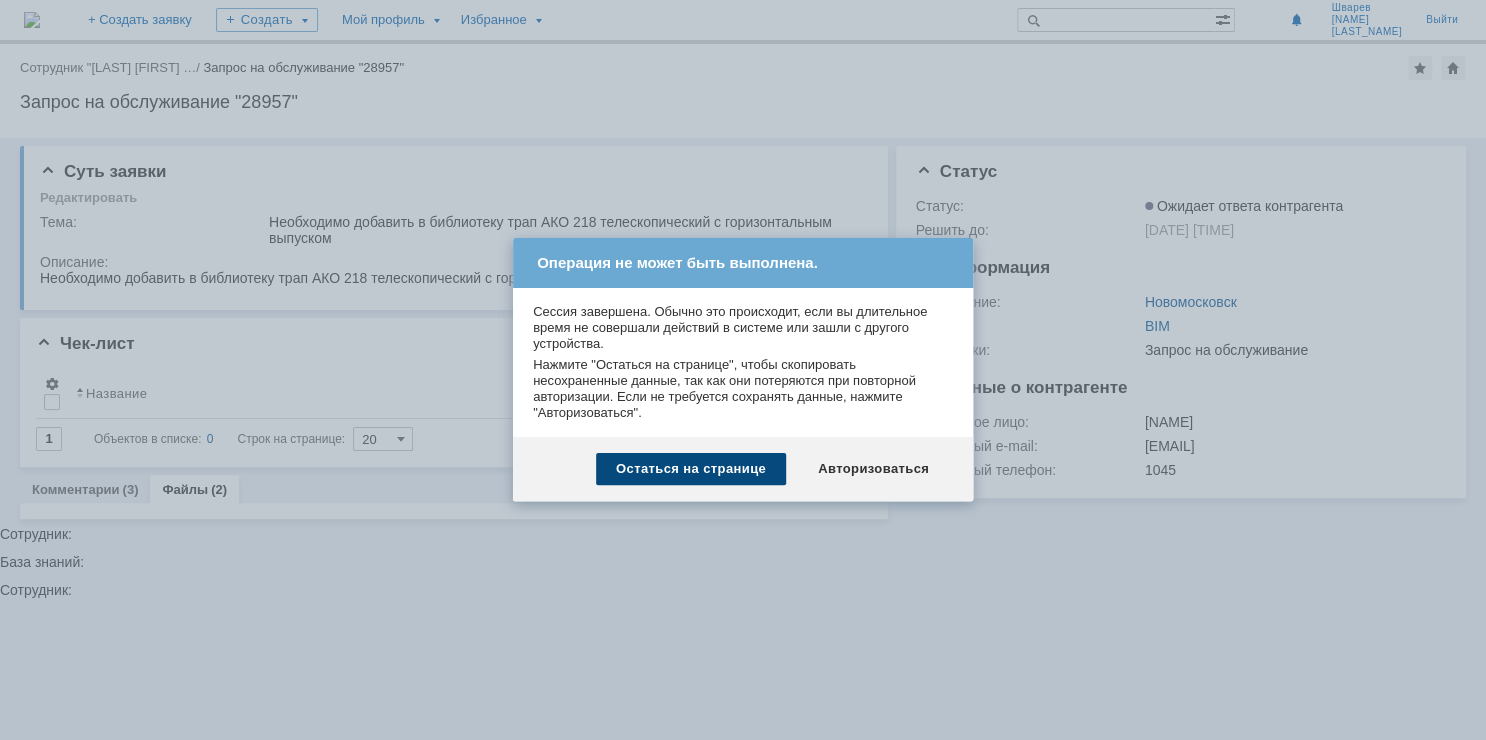 click on "Остаться на странице" at bounding box center (691, 469) 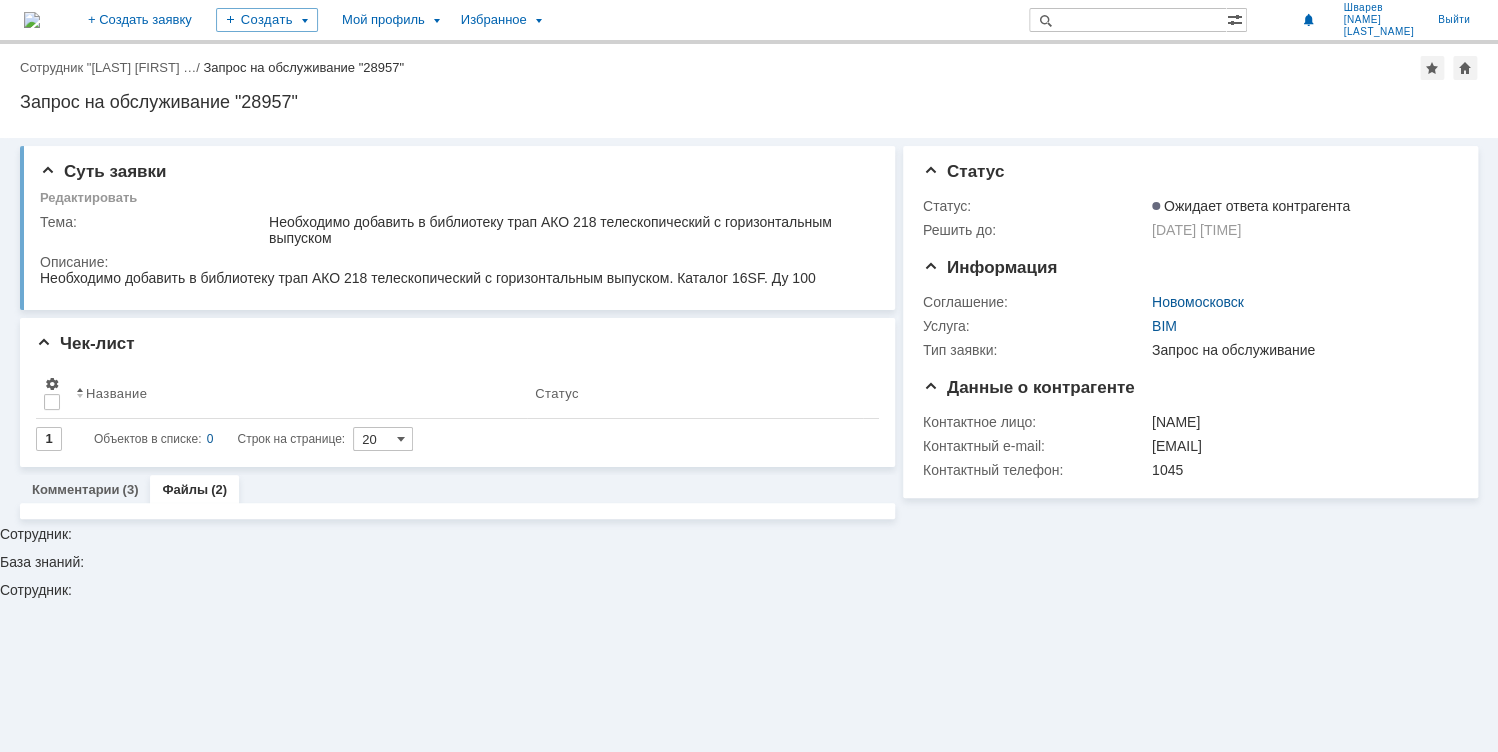 click on "Файлы" at bounding box center [185, 489] 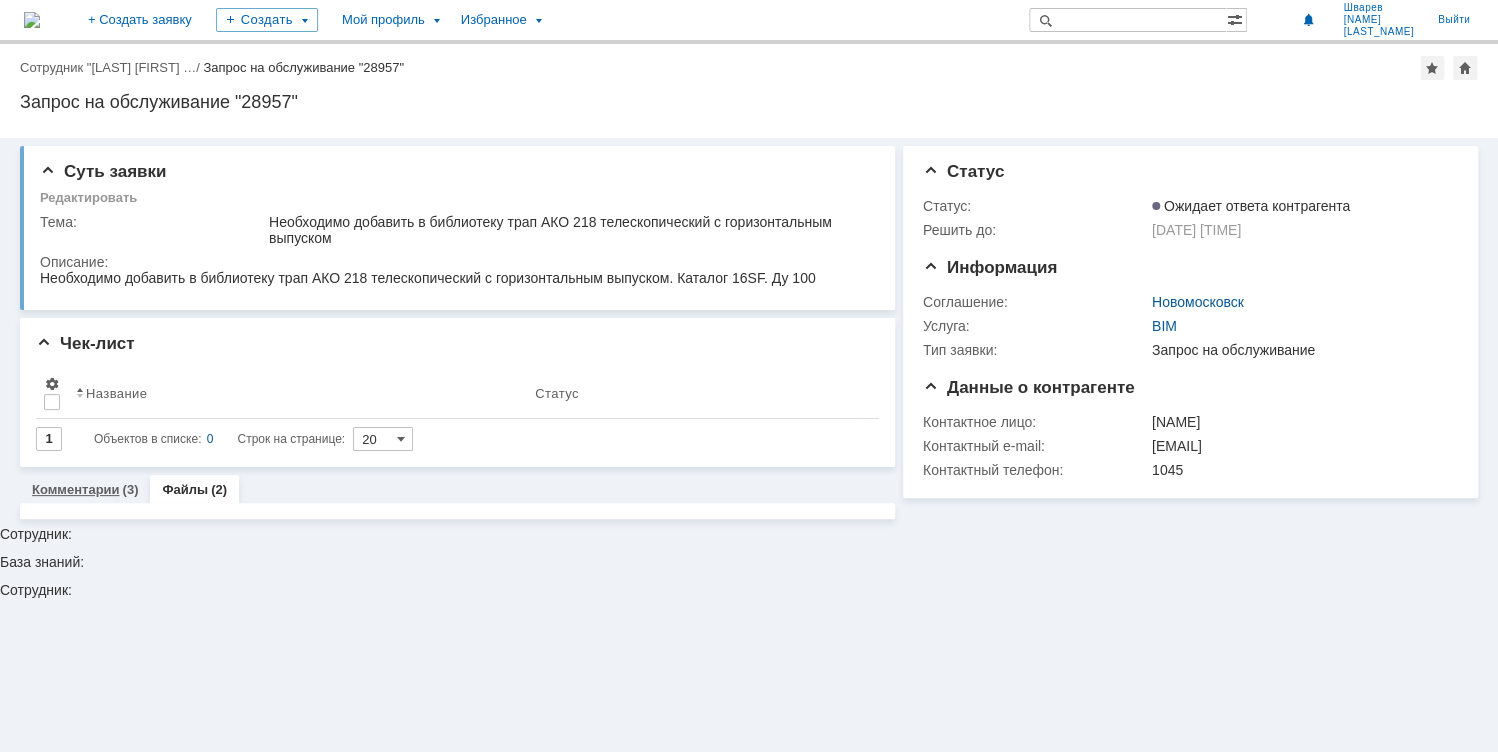 click on "Комментарии" at bounding box center [76, 489] 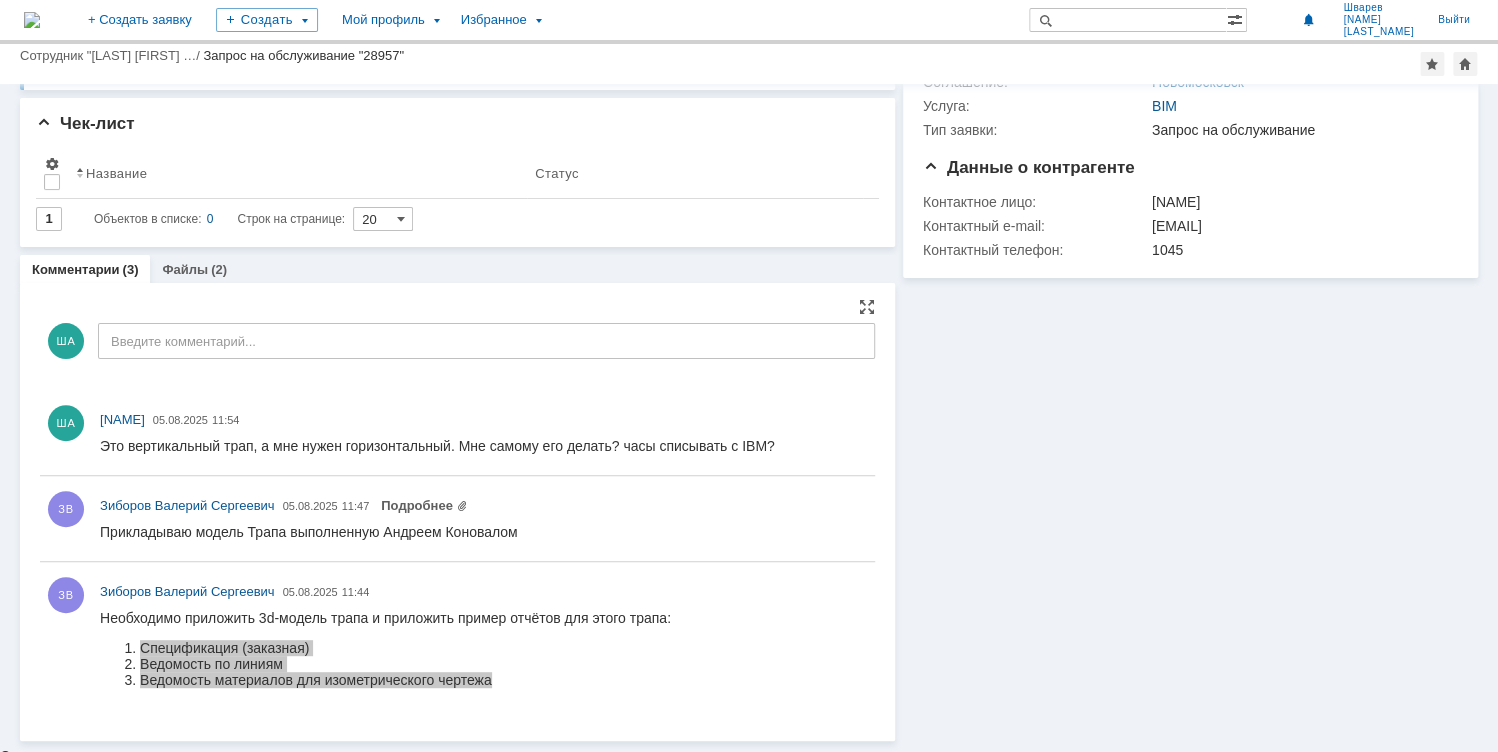 scroll, scrollTop: 164, scrollLeft: 0, axis: vertical 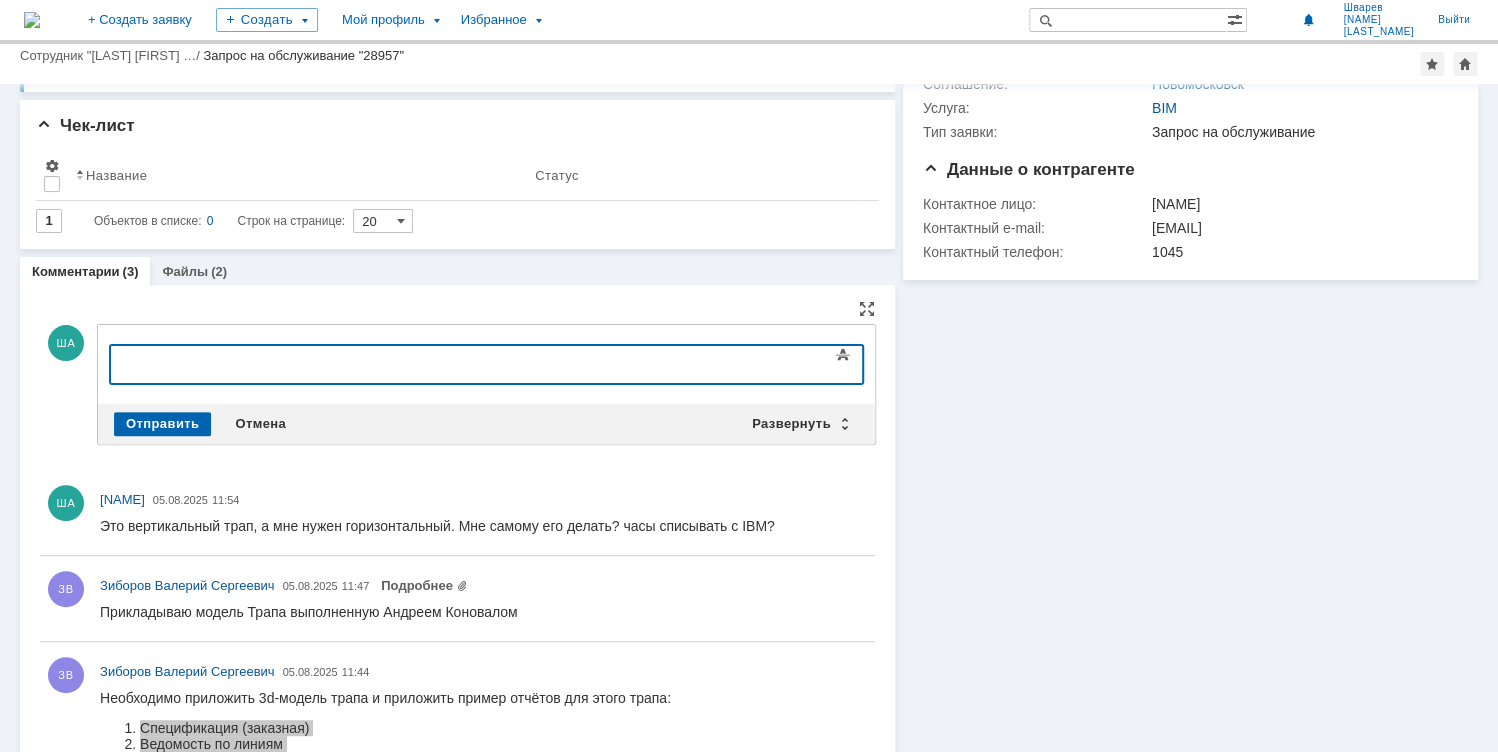 type 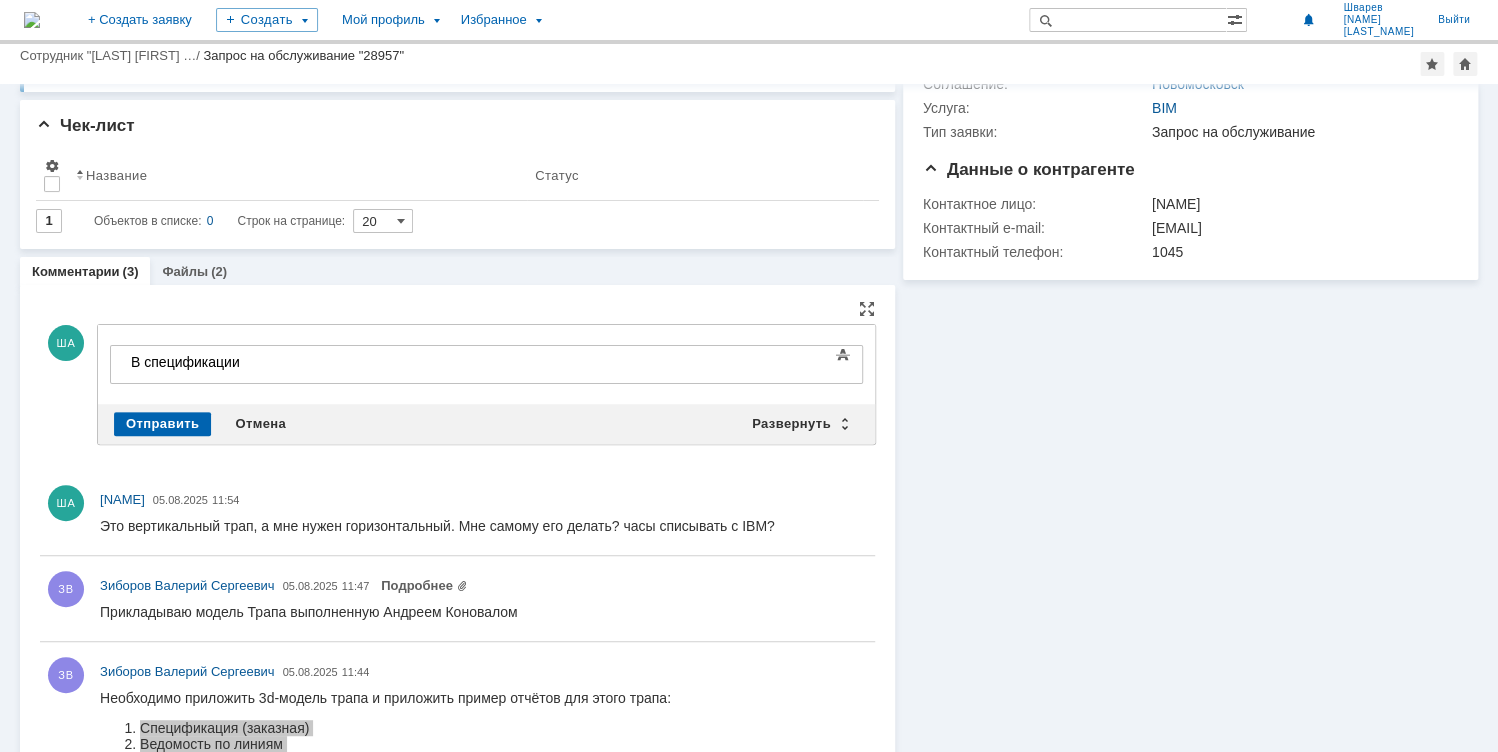 click on "​В спецификации" at bounding box center [273, 362] 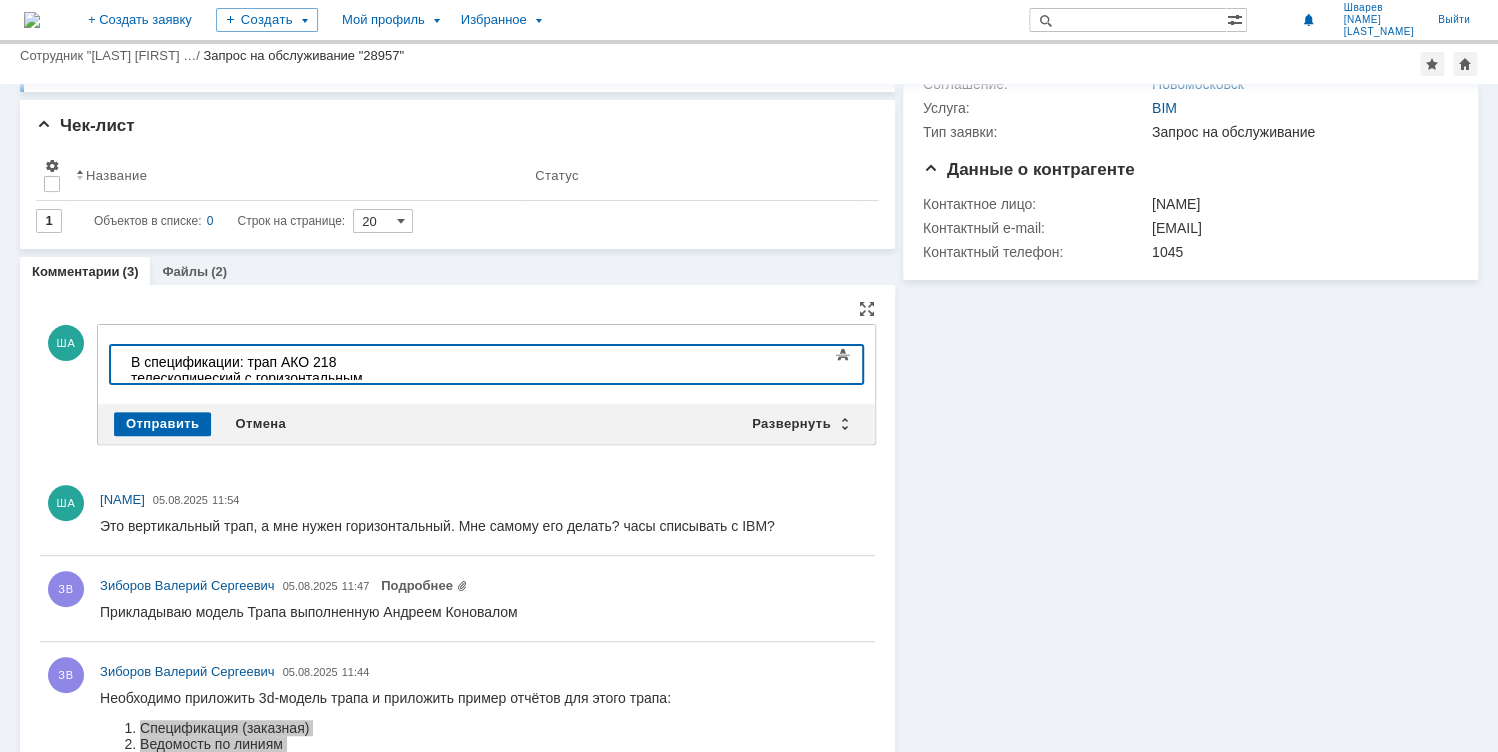 click on "​В спецификации: трап АКО 218 телескопический с горизонтальным выпуском, сталь нержавеющая" at bounding box center [273, 378] 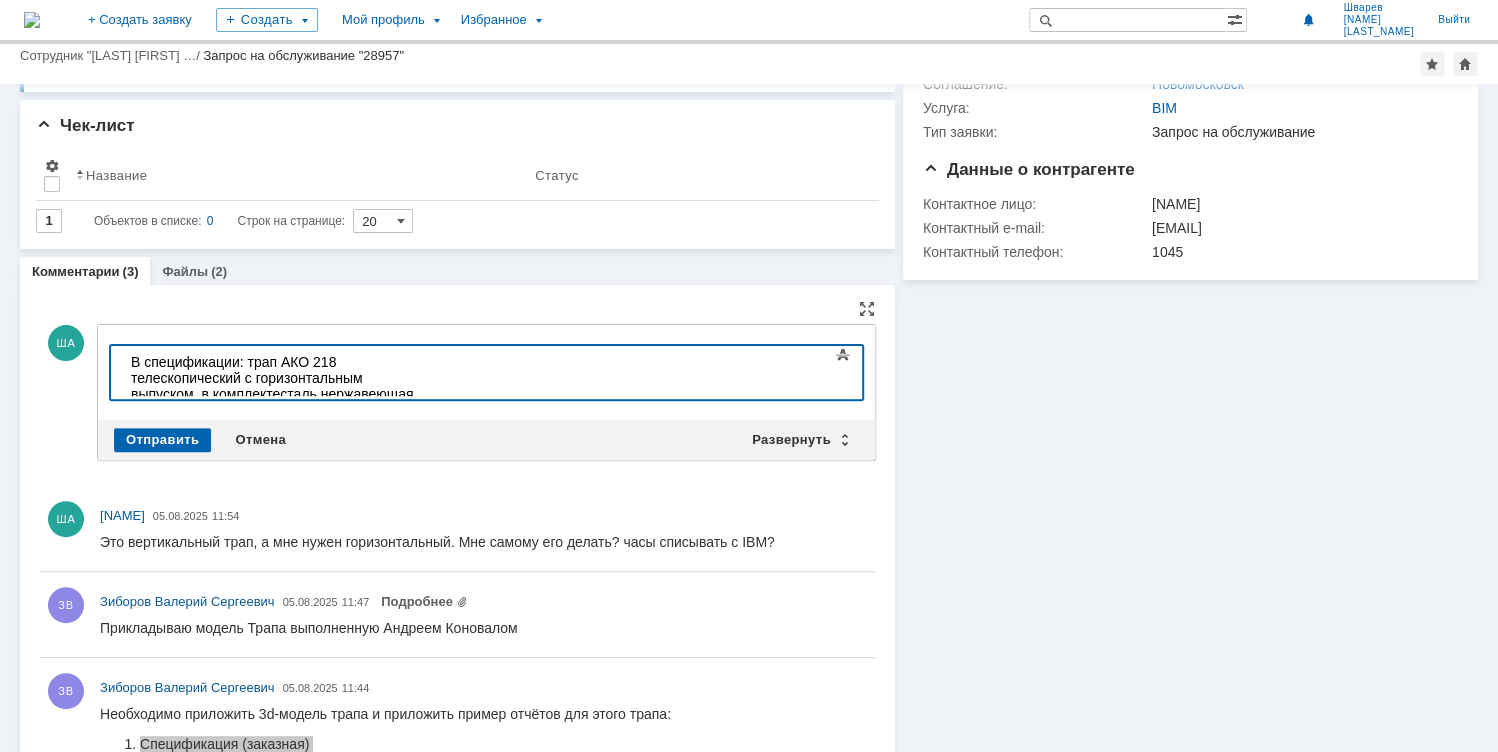click on "В спецификации: трап АКО 218 телескопический с горизонтальным выпуском, в комплекте  сталь нержавеющая" at bounding box center [273, 378] 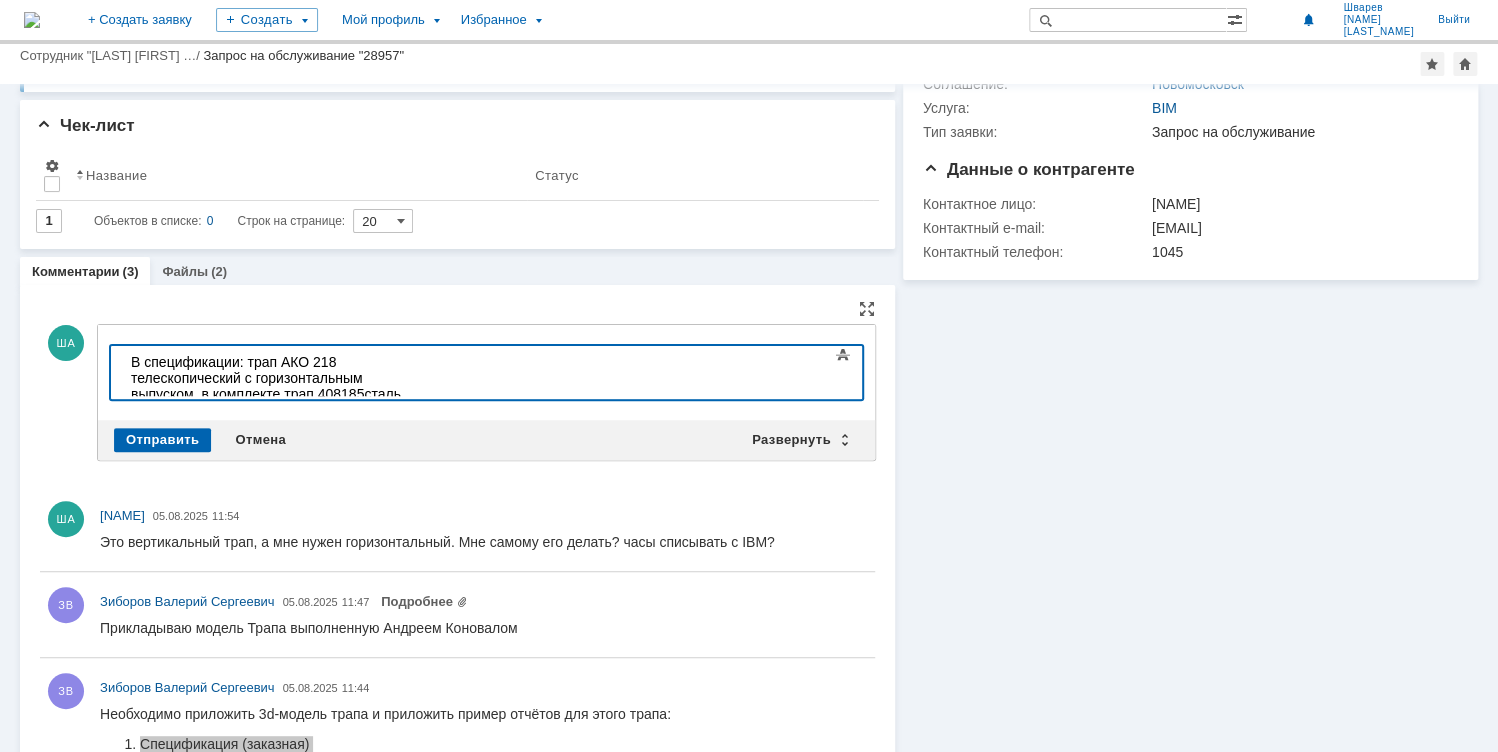 scroll, scrollTop: 81, scrollLeft: 7, axis: both 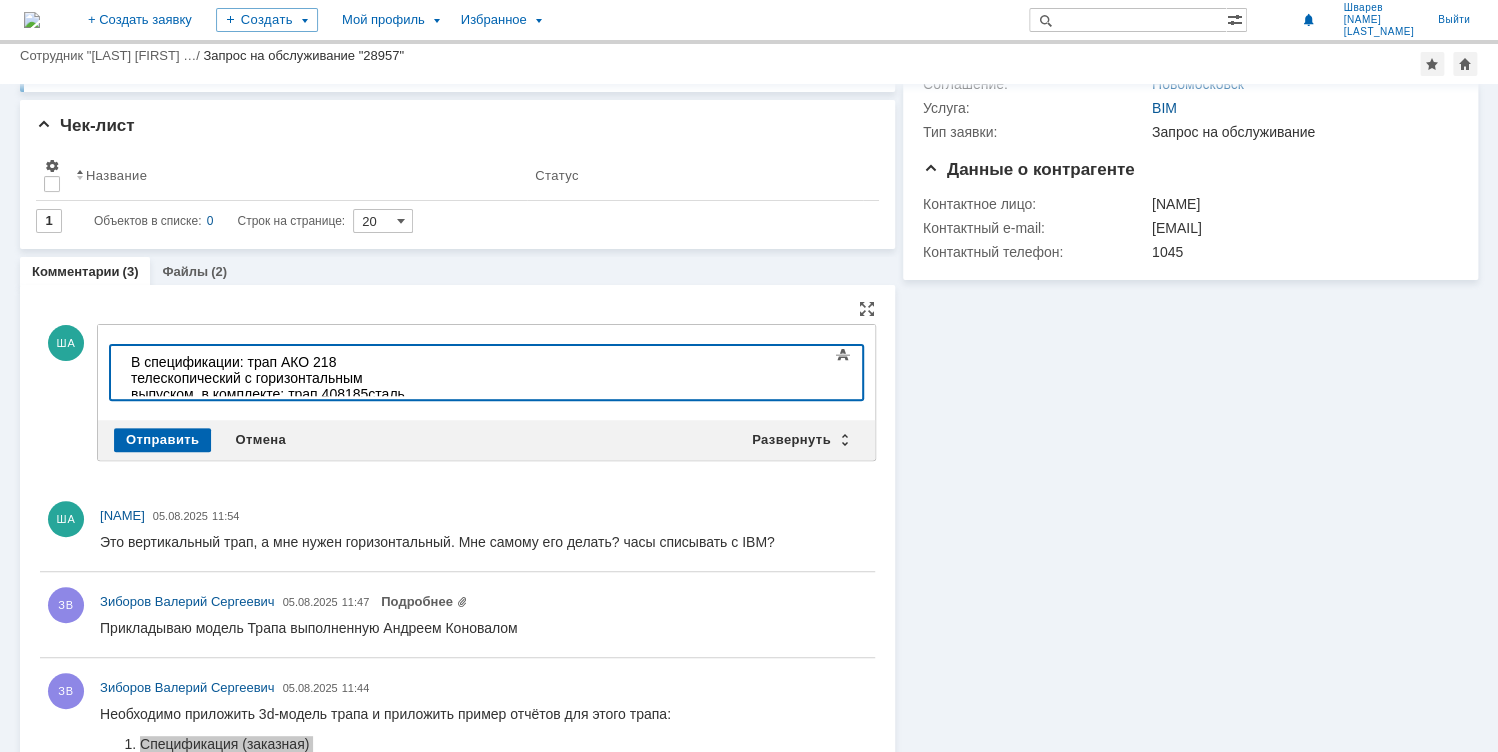click on "В спецификации: трап АКО 218 телескопический с горизонтальным выпуском, в комплекте: трап 408185  сталь нержавеющая" at bounding box center [273, 386] 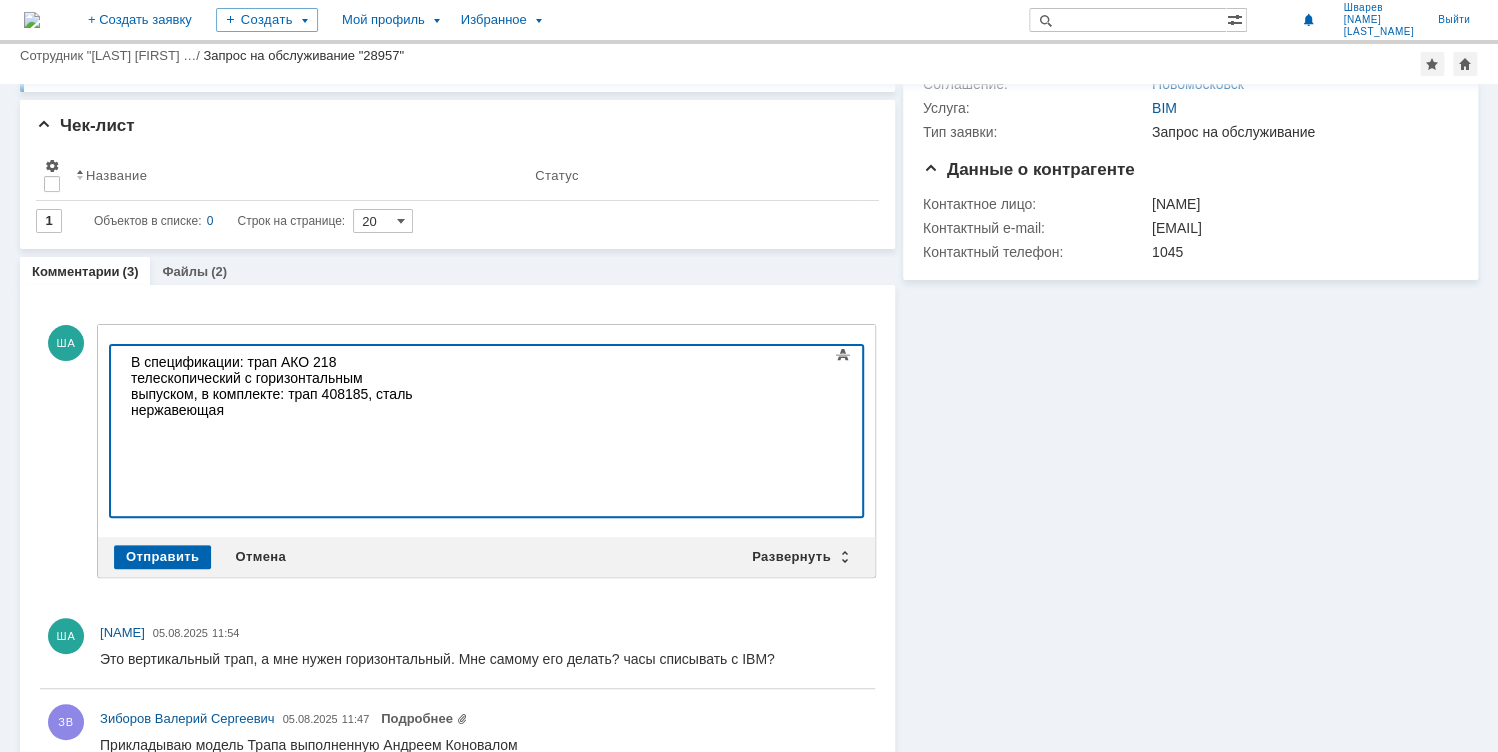 scroll, scrollTop: 1647, scrollLeft: 4, axis: both 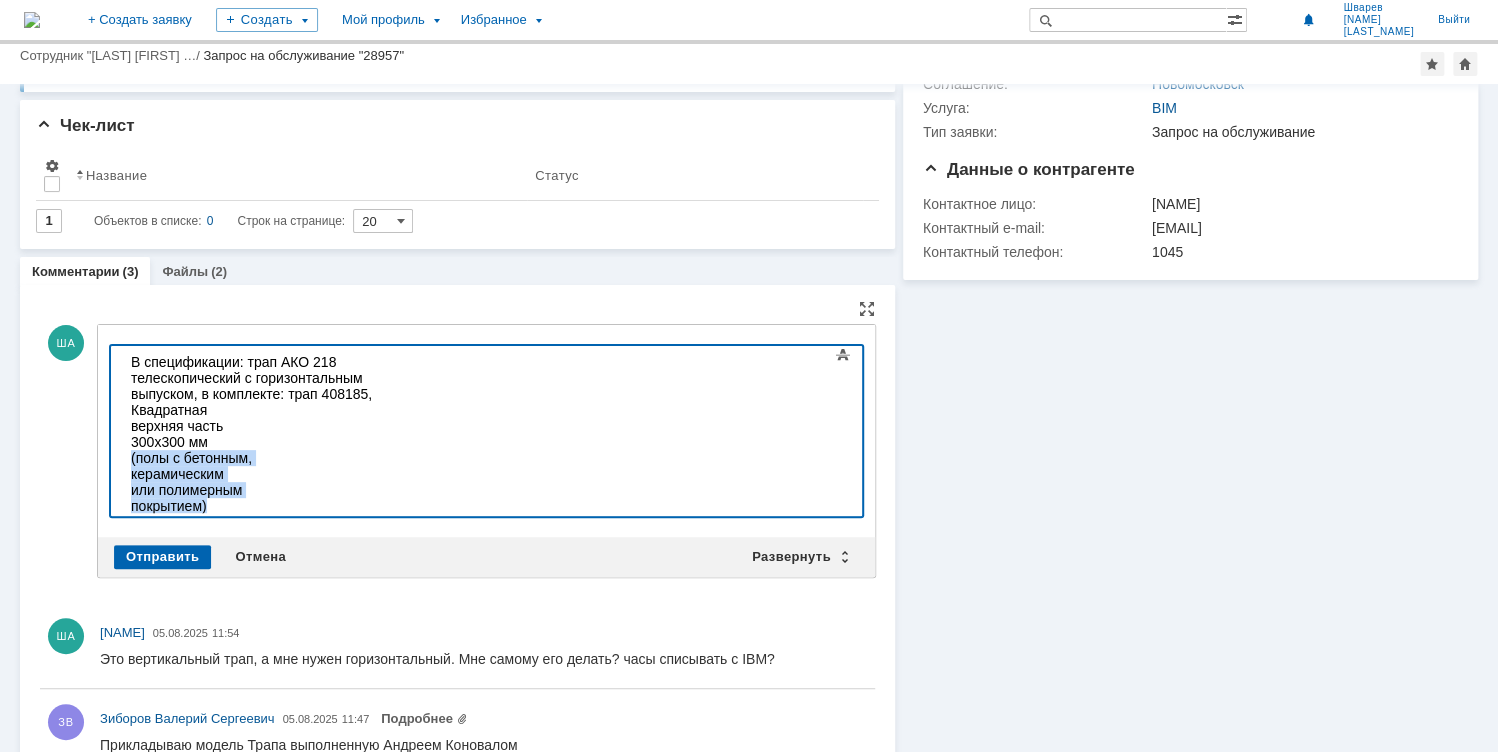 drag, startPoint x: 208, startPoint y: 480, endPoint x: 130, endPoint y: 429, distance: 93.193344 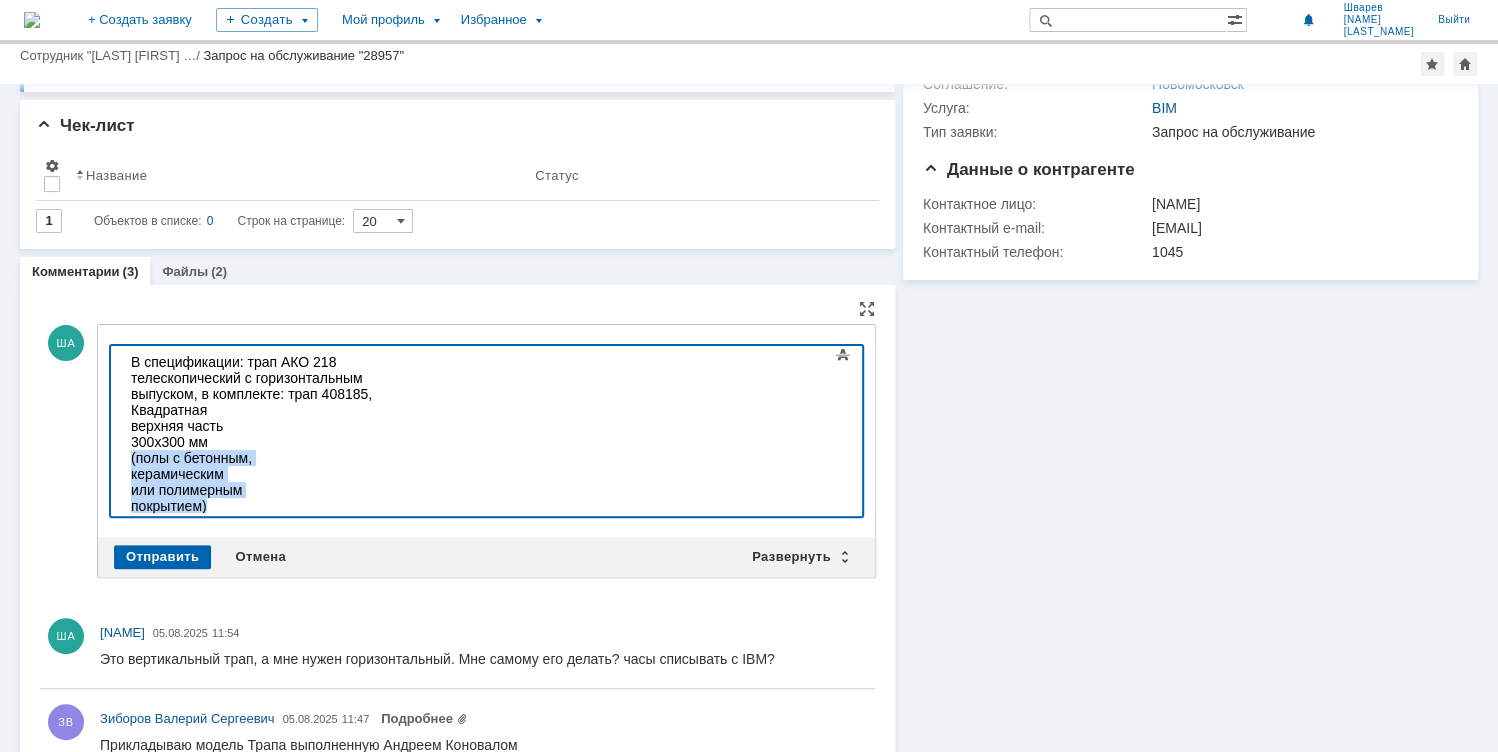click on "В спецификации: трап АКО 218 телескопический с горизонтальным выпуском, в комплекте: трап 408185,  Квадратная верхняя часть 300х300 мм (полы с бетонным, керамическим или полимерным покрытием)  сталь нержавеющая" at bounding box center [273, 442] 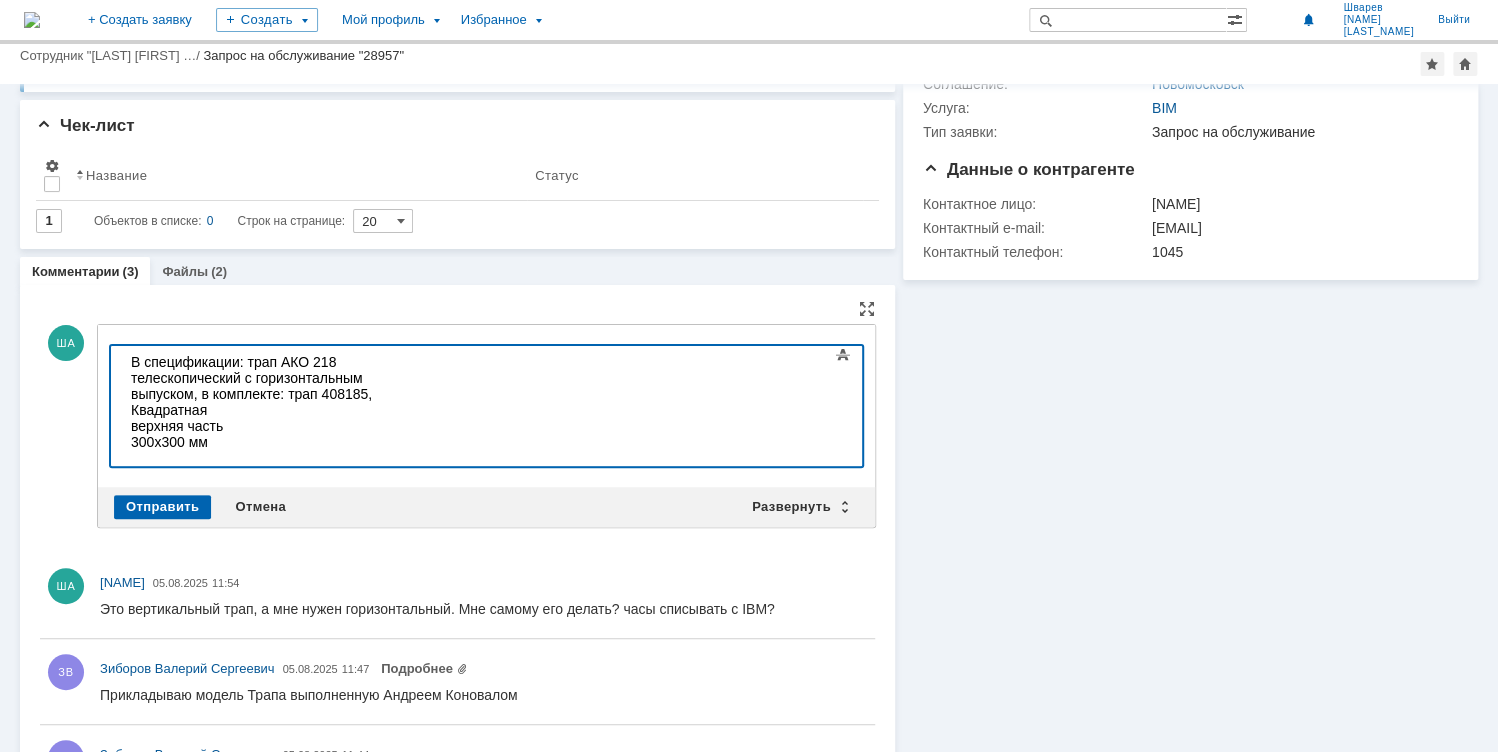 click on "верхняя часть" at bounding box center [273, 426] 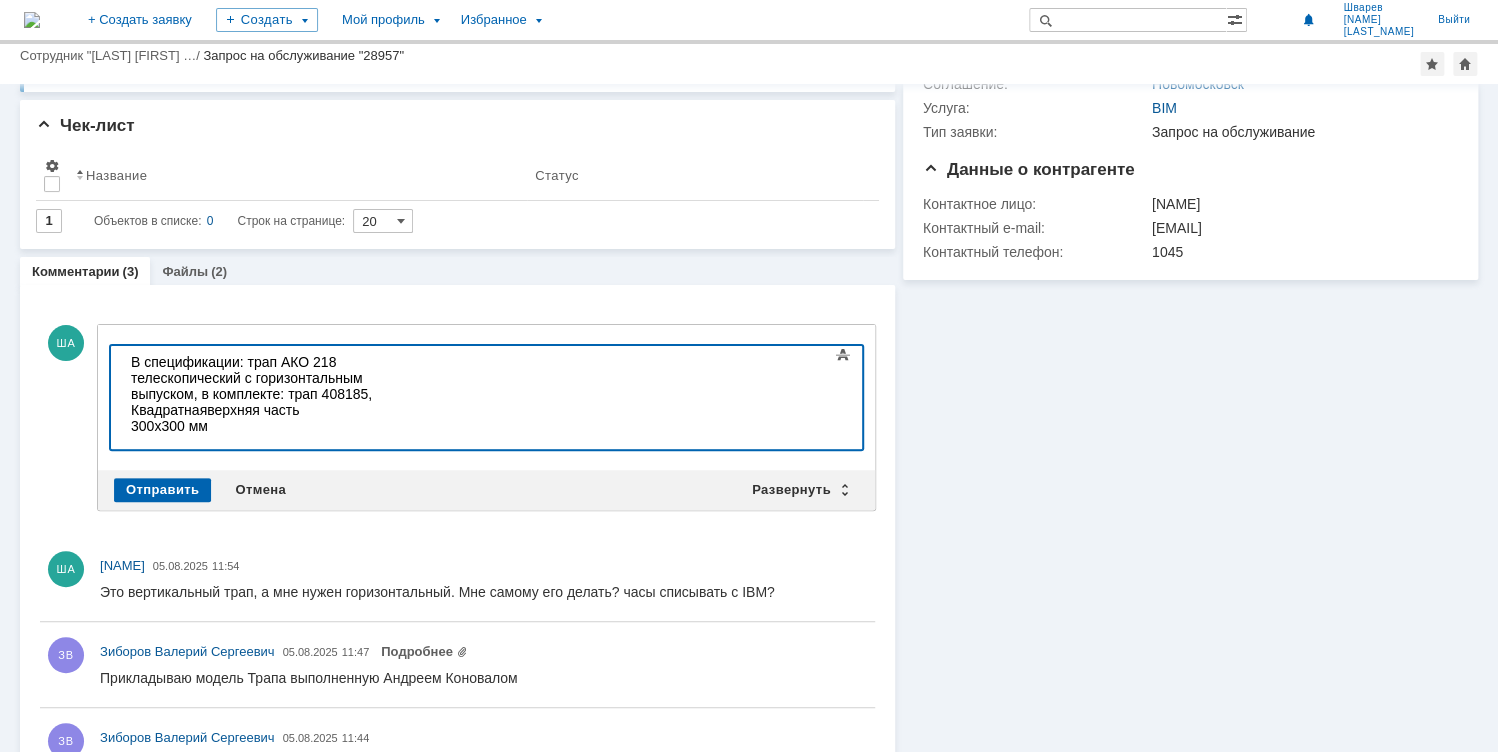 click on "300х300 мм" at bounding box center (273, 426) 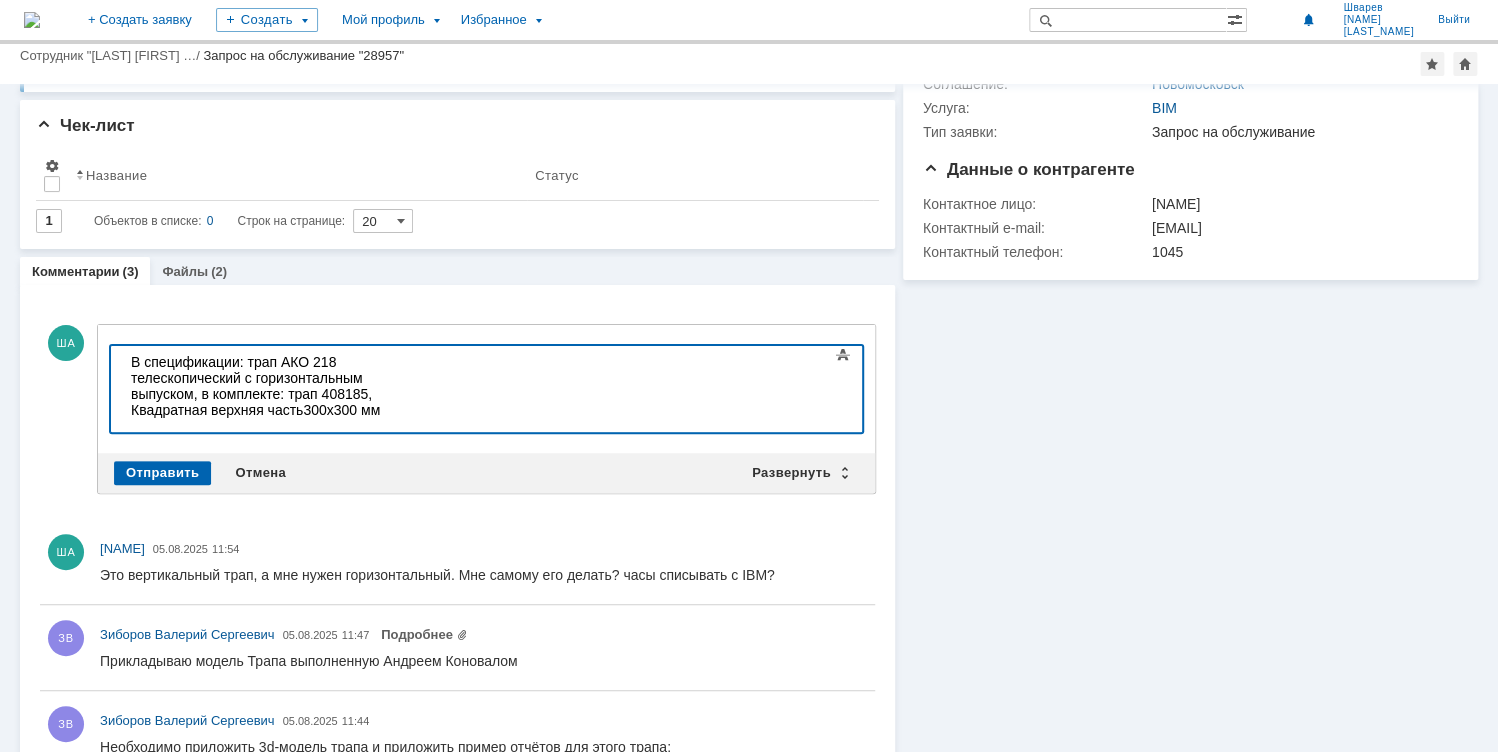 click on "Квадратная верхняя часть  300х300 мм" at bounding box center (273, 410) 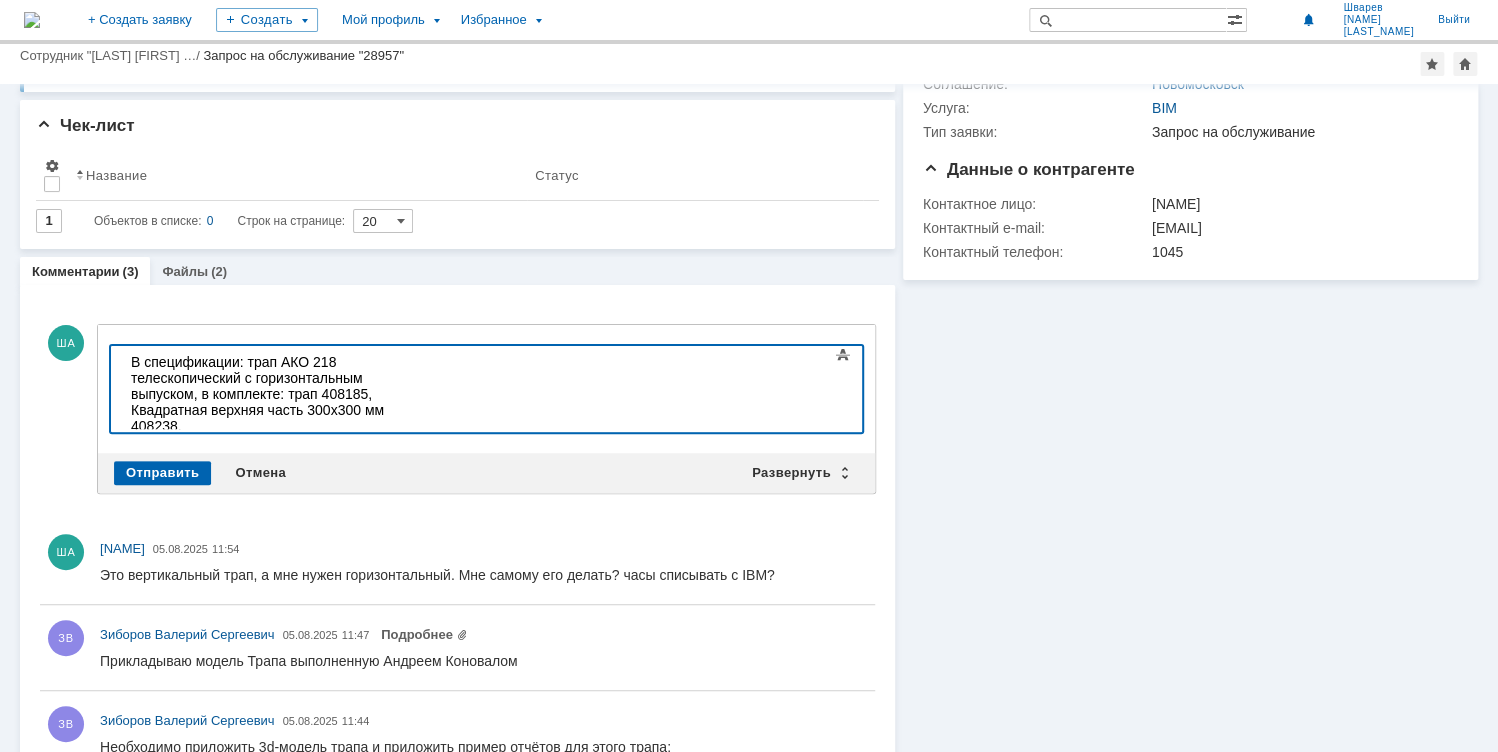 scroll, scrollTop: 27, scrollLeft: 7, axis: both 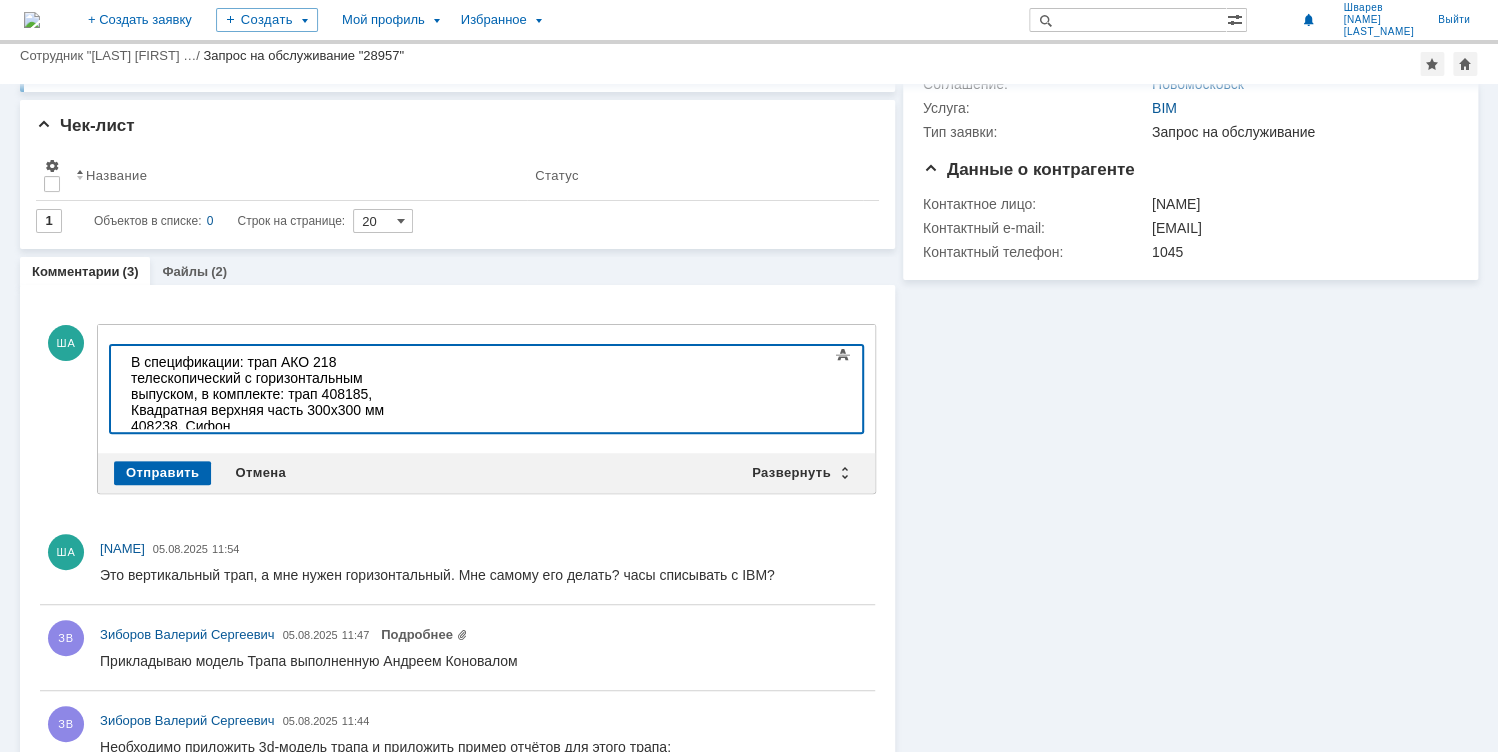 click on "Квадратная верхняя часть 300х300 мм 408238, Сифон" at bounding box center [273, 418] 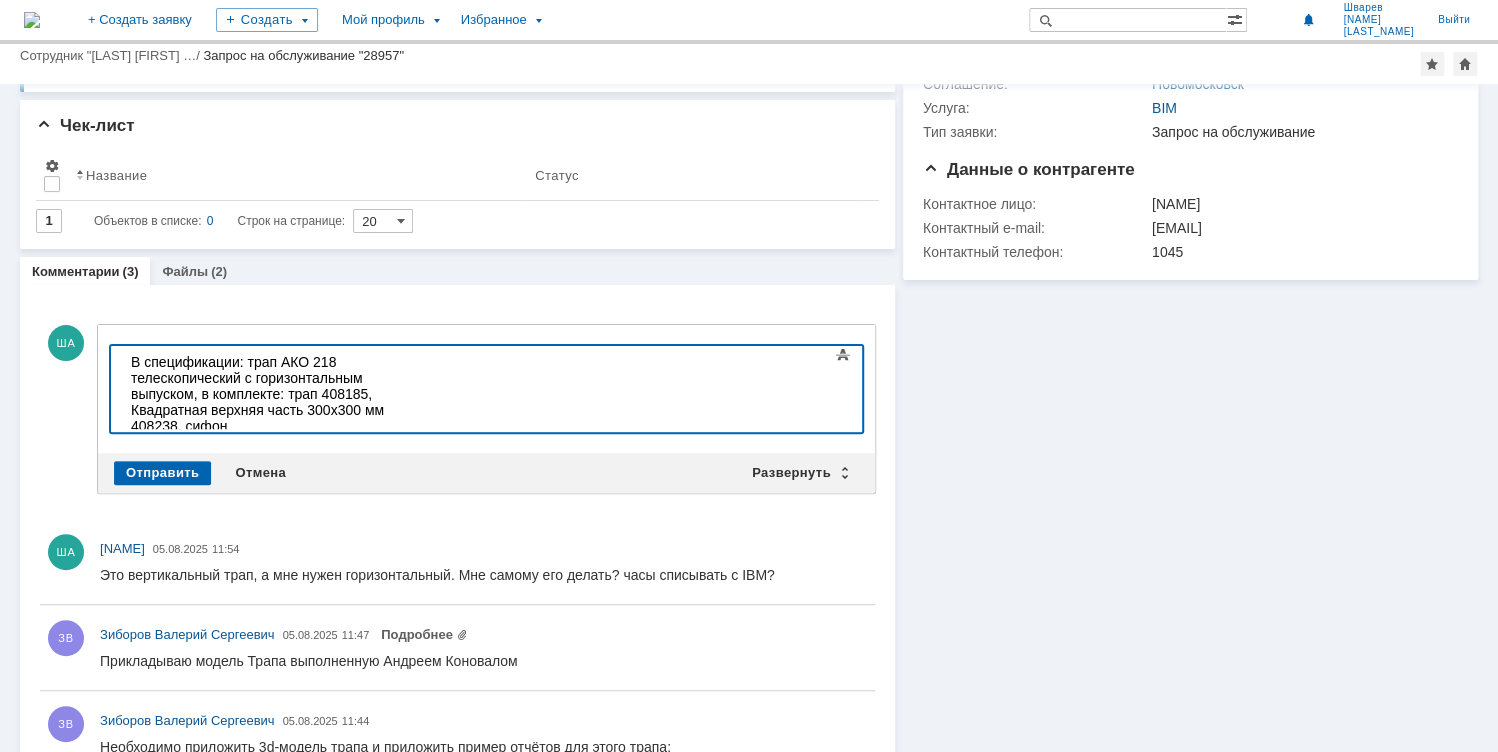 click on "Квадратная верхняя часть 300х300 мм 408238, сифон" at bounding box center [273, 418] 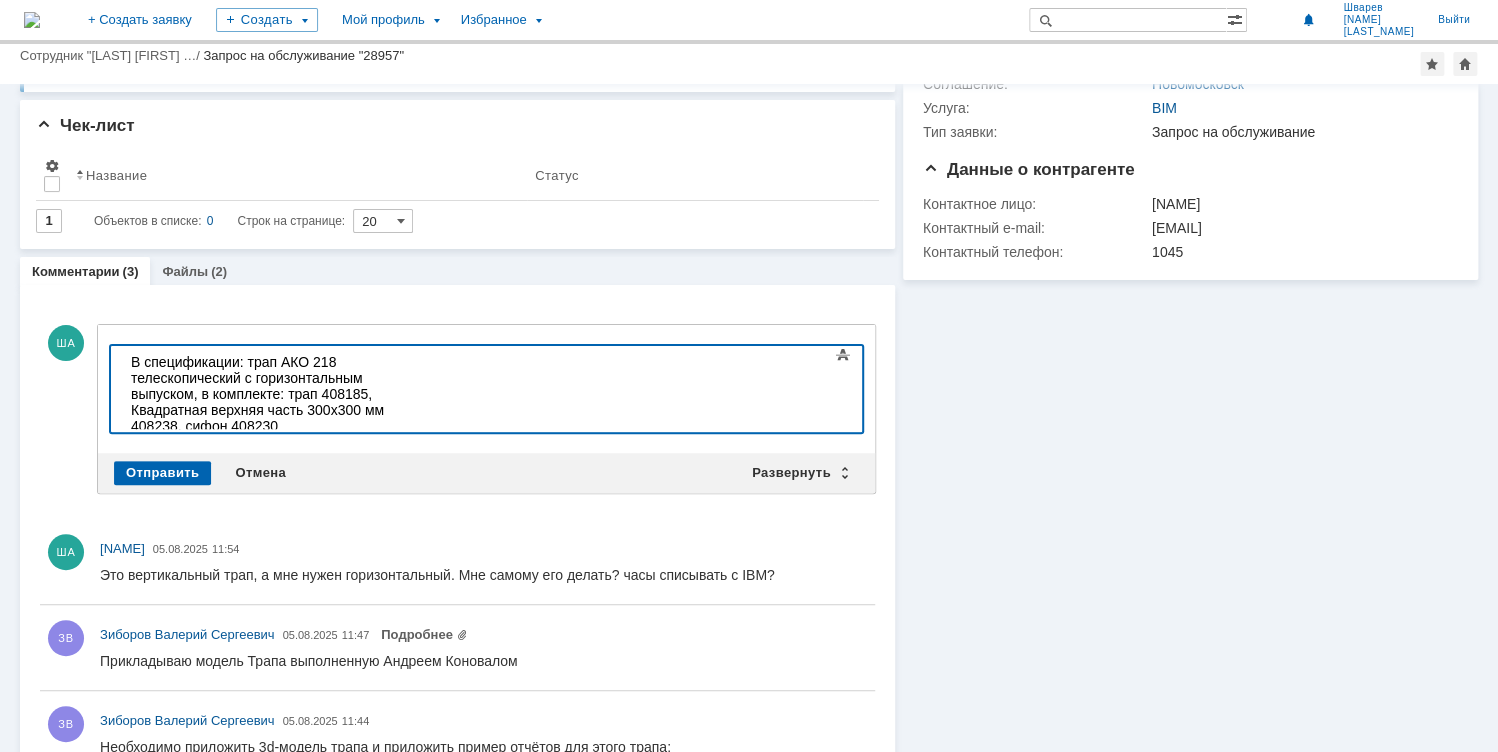 scroll, scrollTop: 49, scrollLeft: 7, axis: both 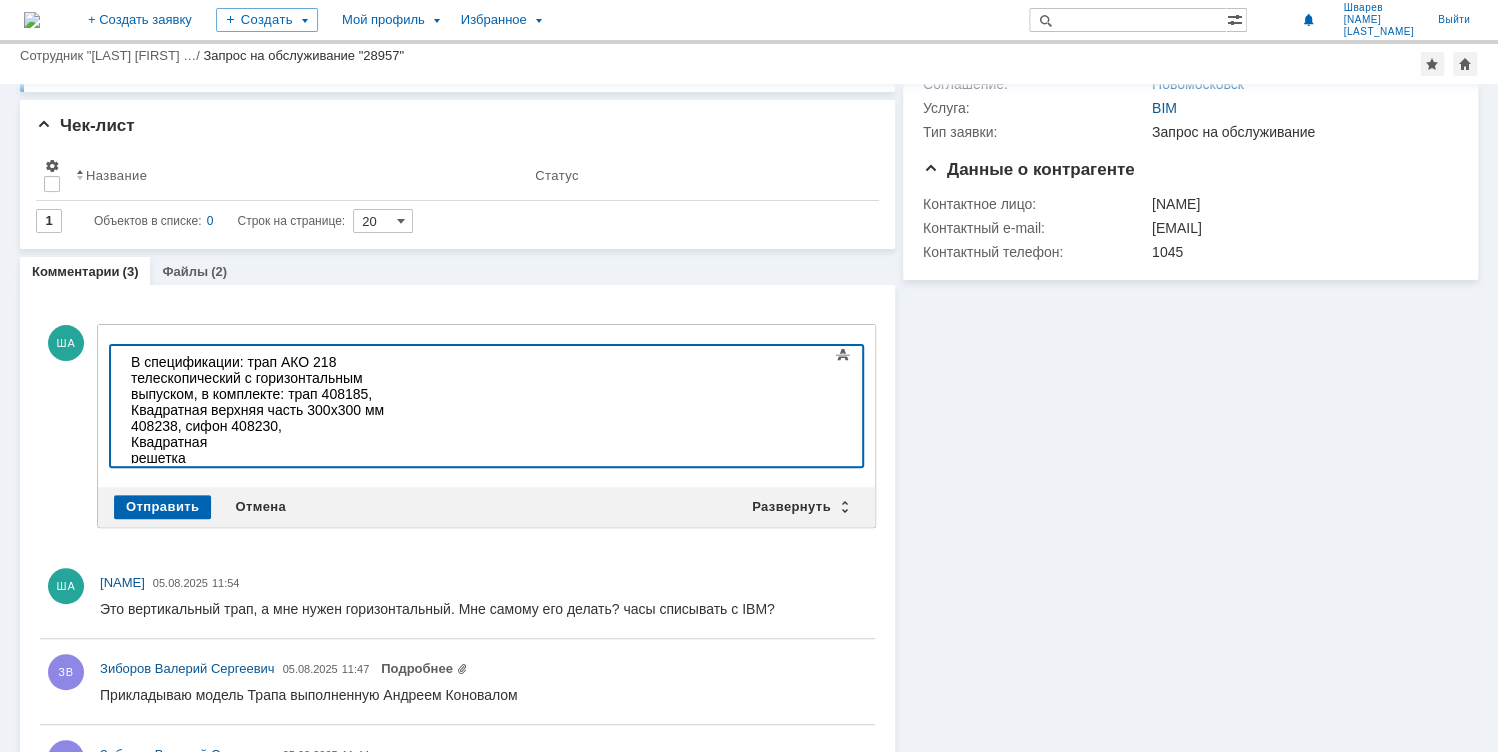 click on "Квадратная верхняя часть 300х300 мм 408238, сифон 408230," at bounding box center [273, 418] 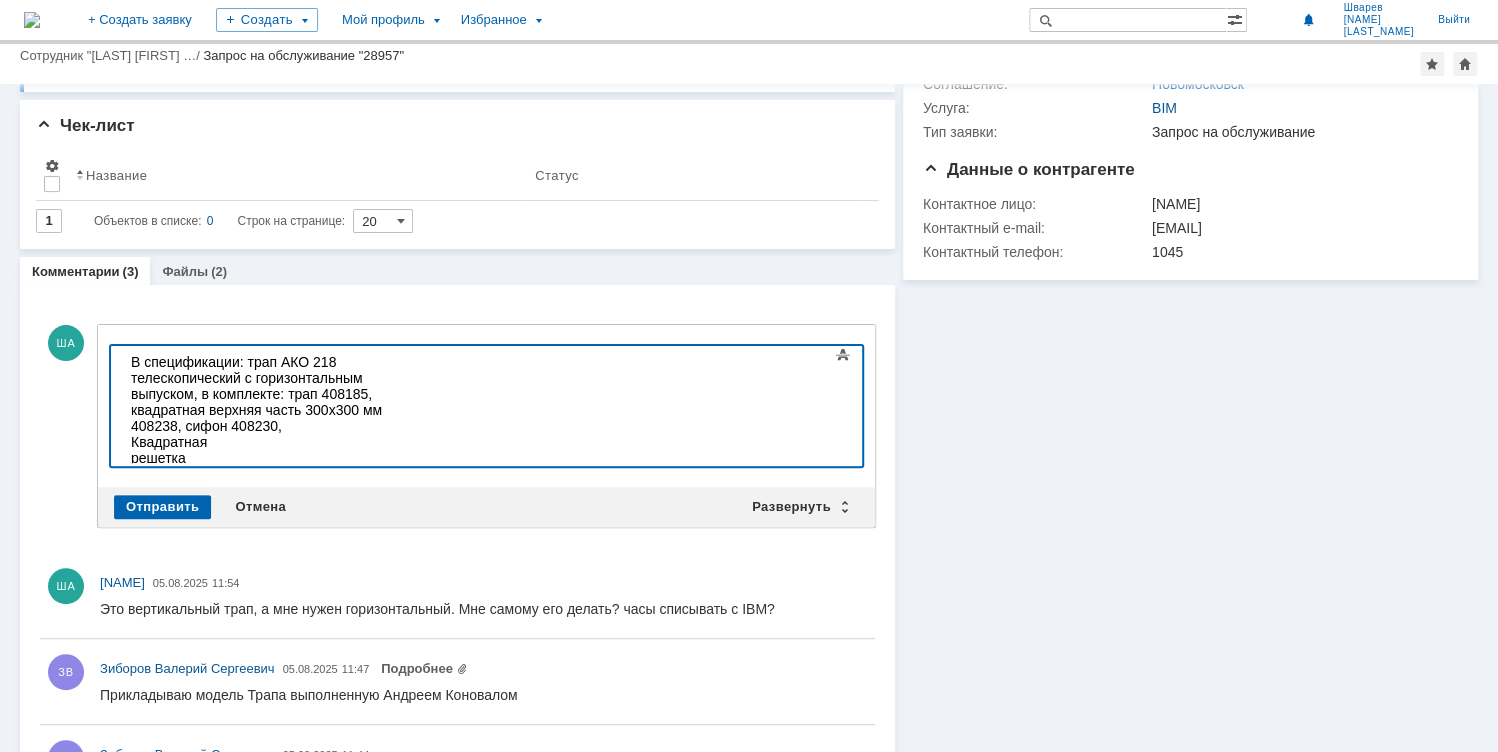 click on "Квадратная" at bounding box center (273, 442) 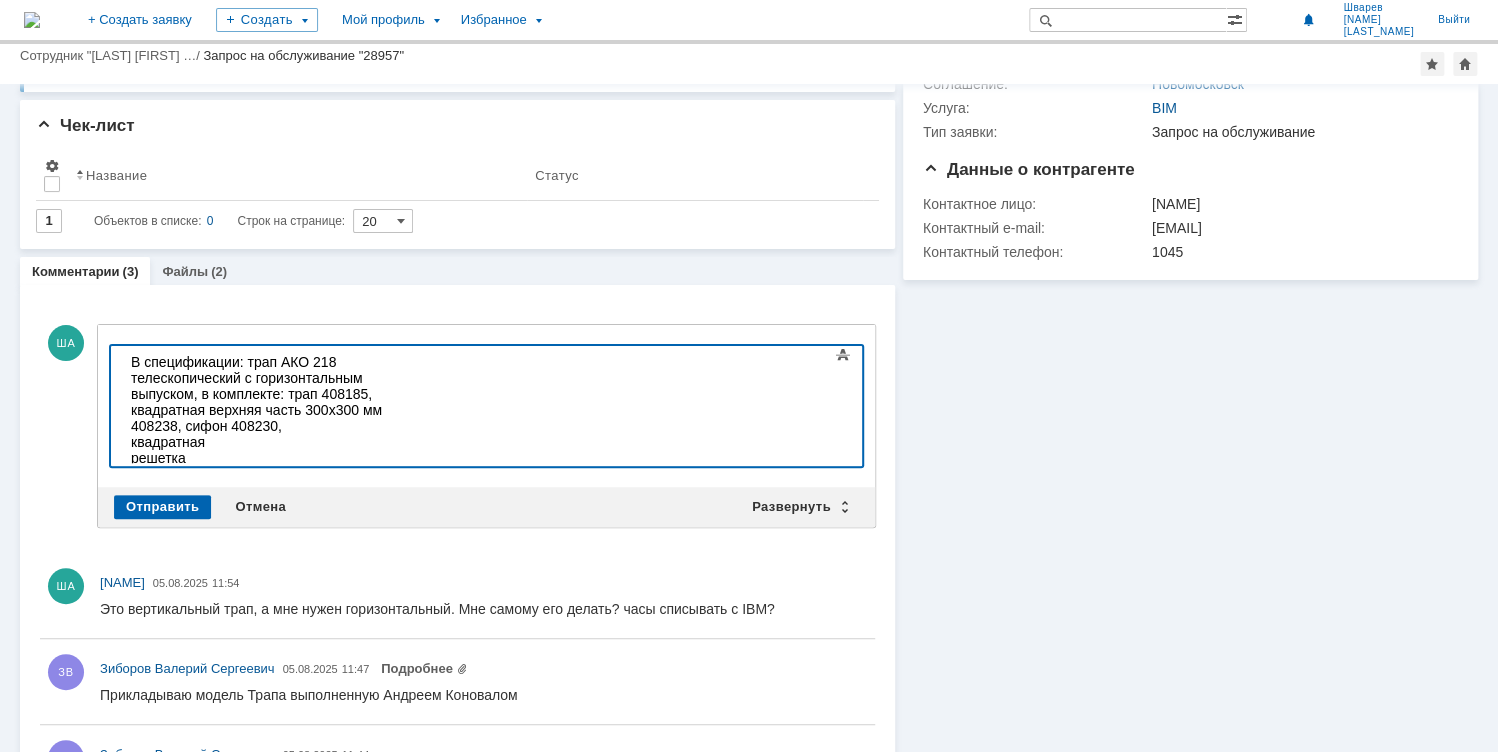 click on "В спецификации: трап АКО 218 телескопический с горизонтальным выпуском, в комплекте: трап 408185,  квадратная верхняя часть 300х300 мм 408238, сифон 408230,  квадратная решетка  сталь нержавеющая" at bounding box center (273, 426) 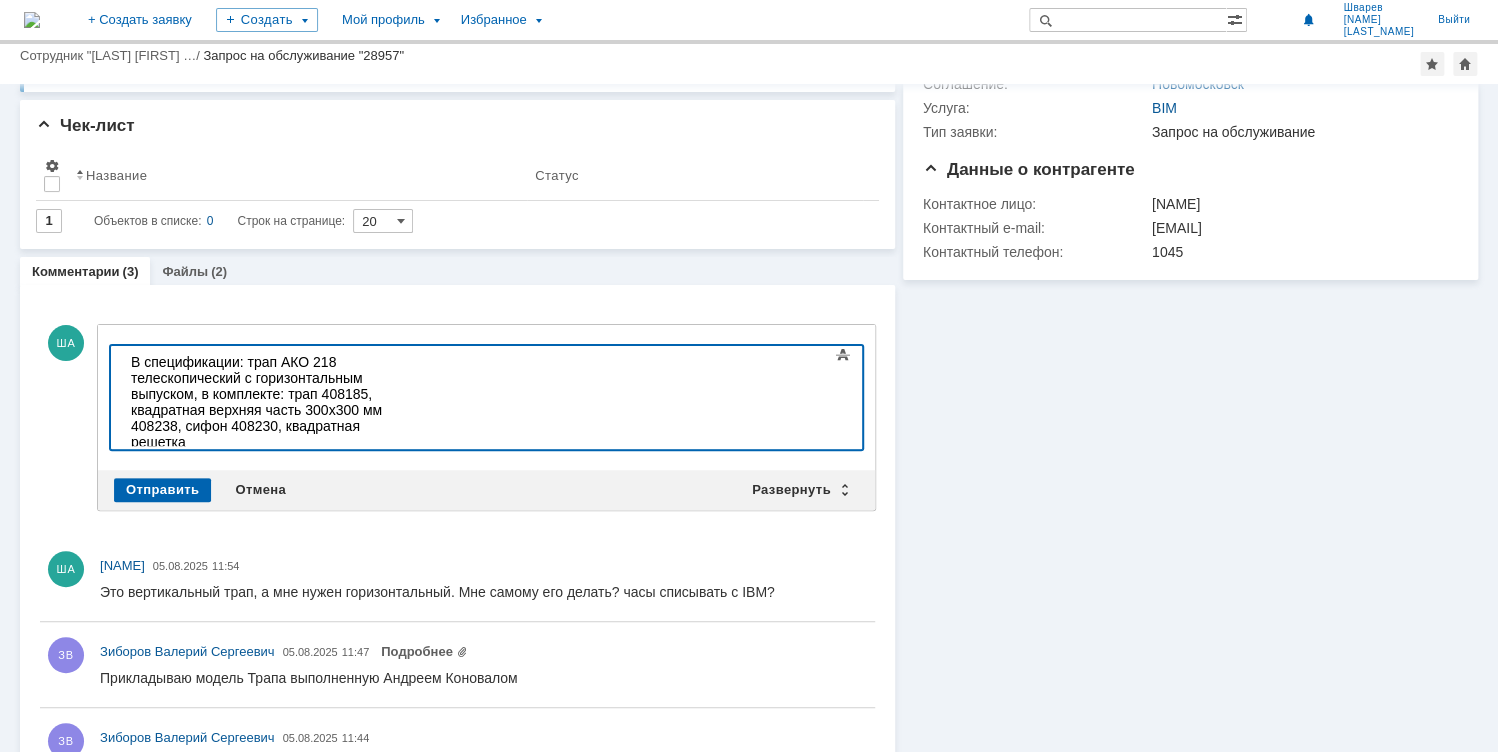 click on "В спецификации: трап АКО 218 телескопический с горизонтальным выпуском, в комплекте: трап 408185,  квадратная верхняя часть 300х300 мм 408238, сифон 408230, квадратная решетка  сталь нержавеющая" at bounding box center (273, 418) 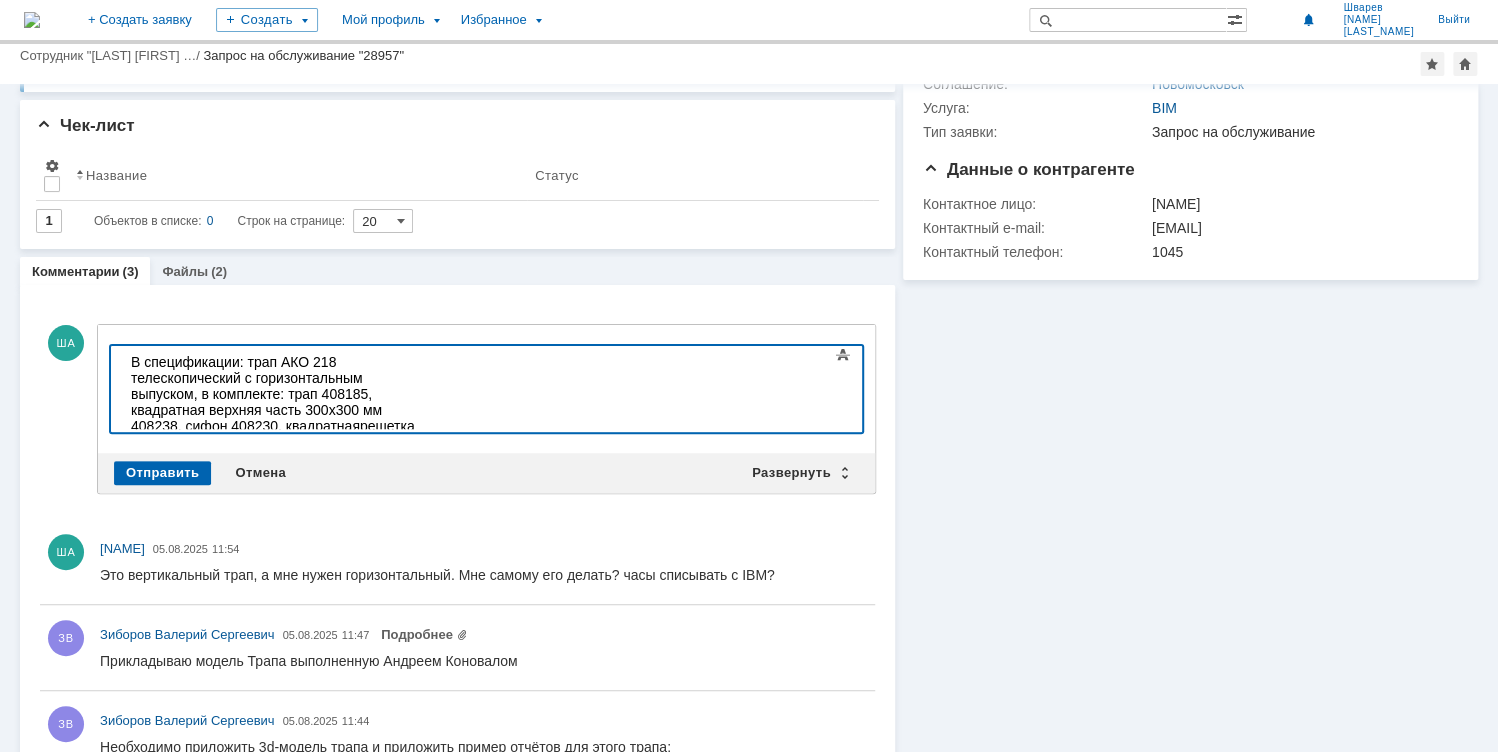 click on "квадратная верхняя часть 300х300 мм 408238, сифон 408230, квадратная  решетка" at bounding box center [273, 418] 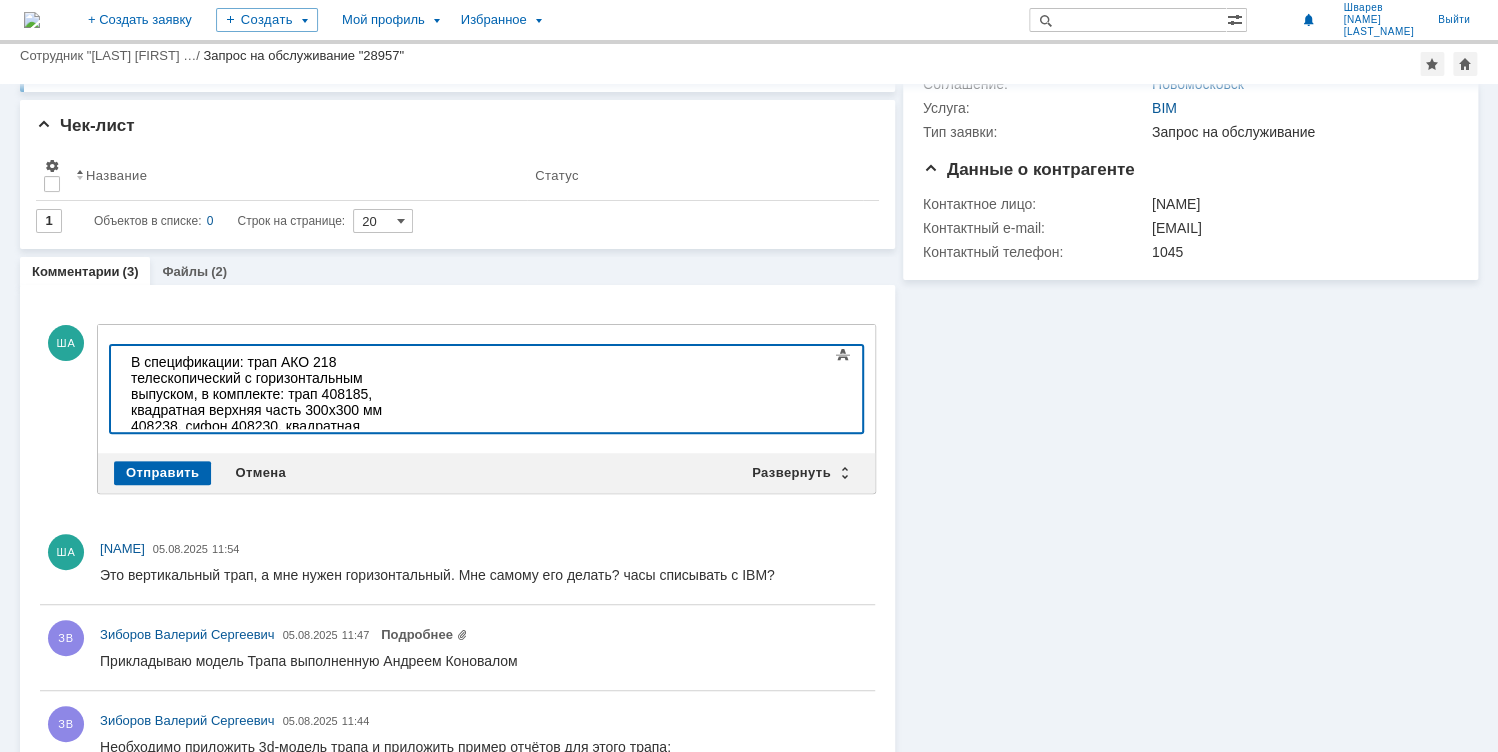 scroll, scrollTop: 49, scrollLeft: 7, axis: both 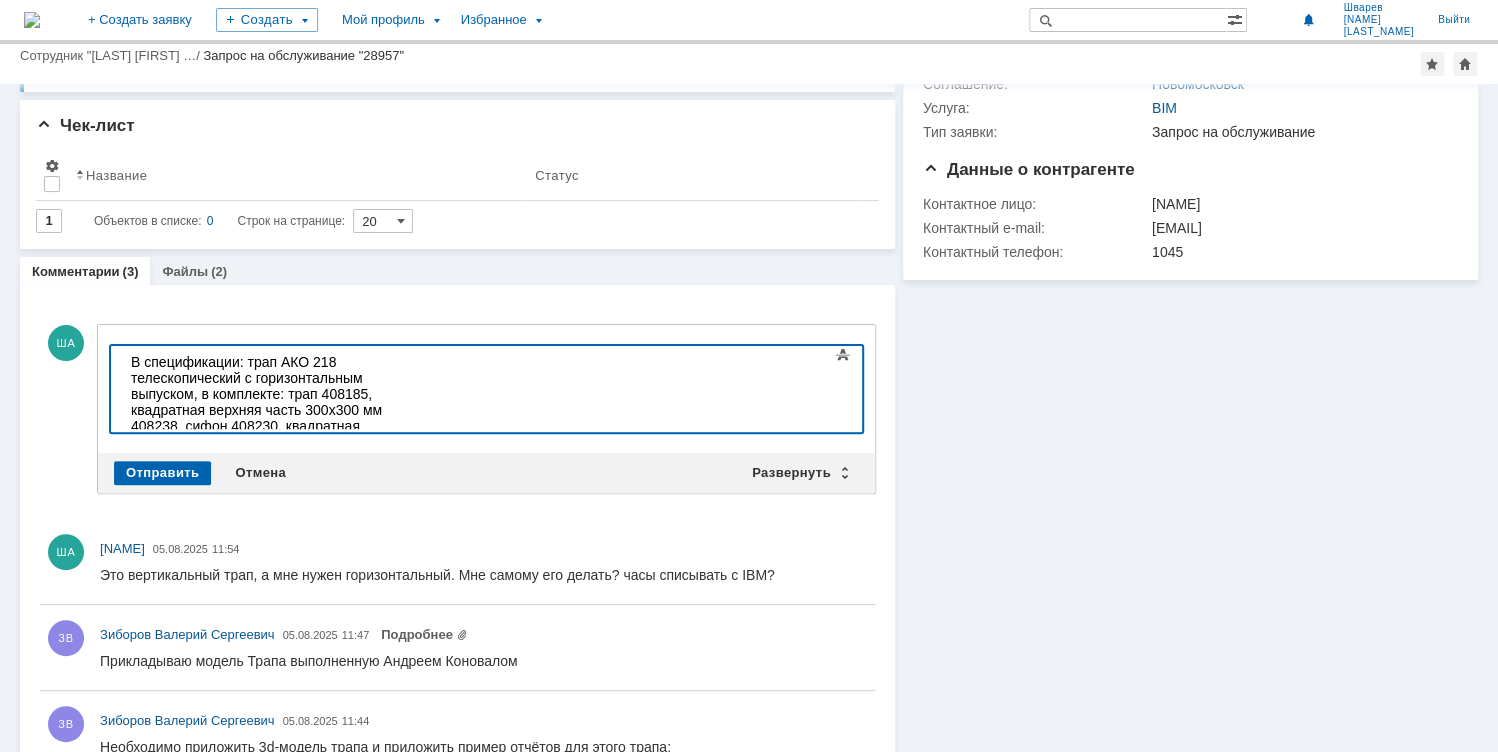 click on "сталь нержавеющая" at bounding box center (273, 474) 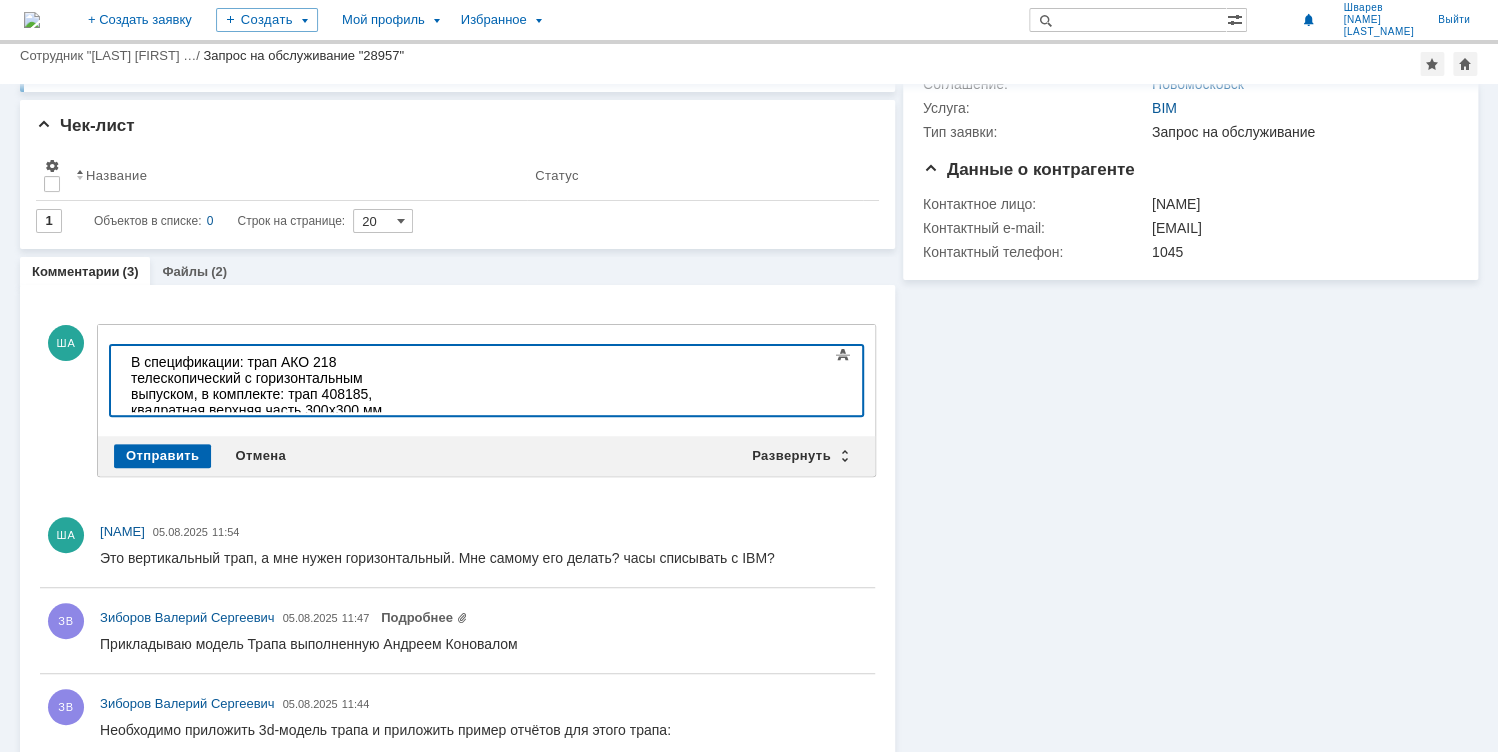 click on "В спецификации: трап АКО 218 телескопический с горизонтальным выпуском, в комплекте: трап 408185,  квадратная верхняя часть 300х300 мм 408238, сифон 408230, квадратная решетка 408136,  сталь нержавеющая" at bounding box center (273, 402) 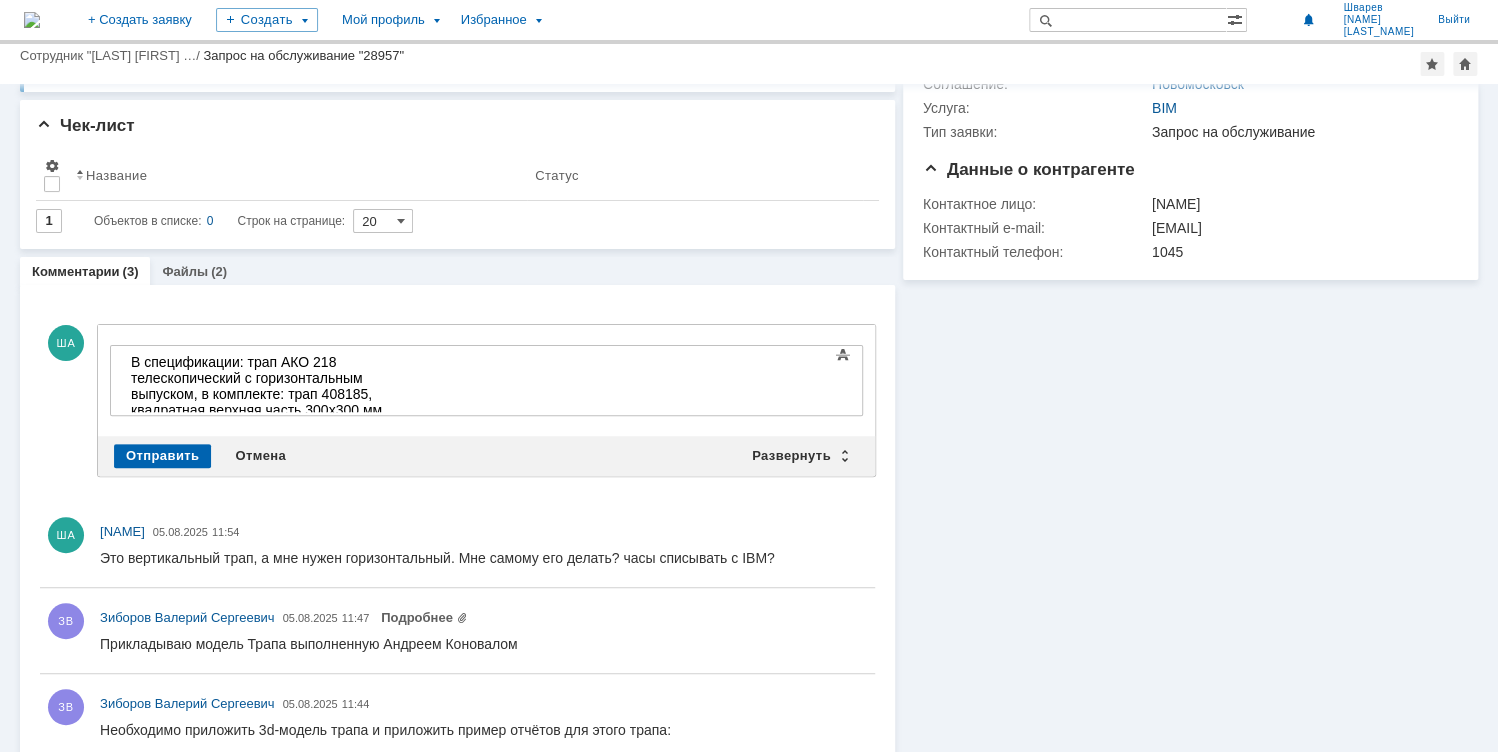click on "квадратная верхняя часть 300х300 мм 408238, сифон 408230, квадратная решетка 408136, сталь  нержавеющая, каталог продукции" at bounding box center [273, 434] 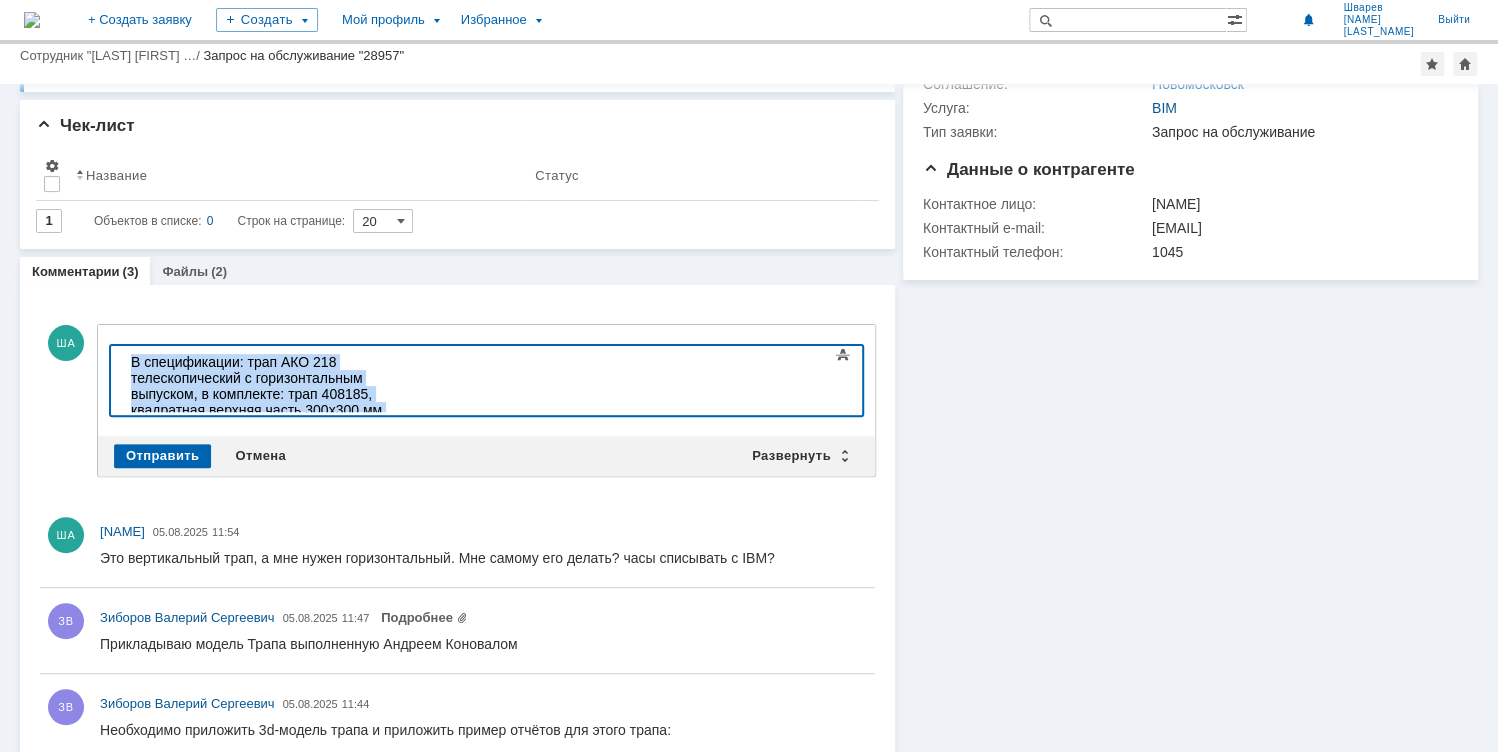 drag, startPoint x: 129, startPoint y: 361, endPoint x: 420, endPoint y: 395, distance: 292.97952 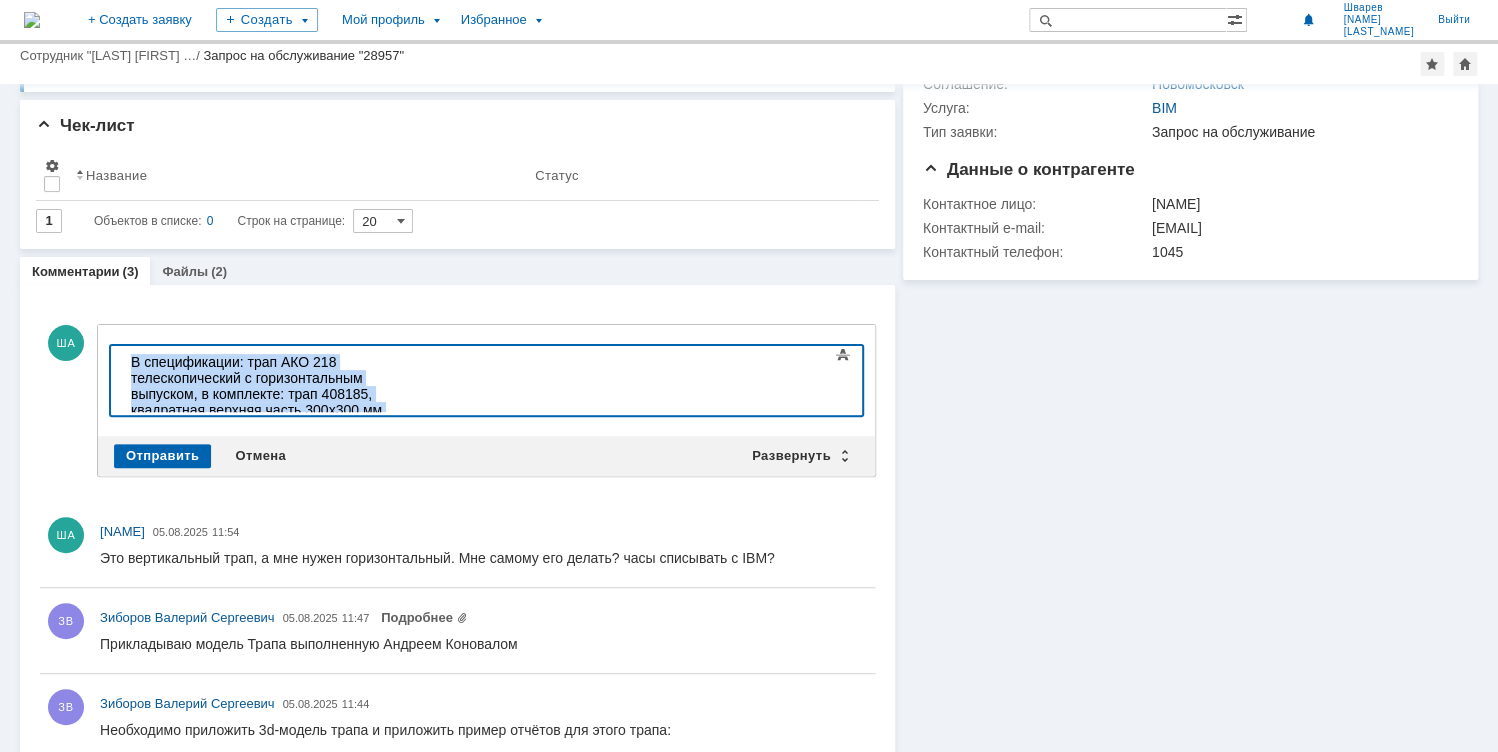 click on "В спецификации: трап АКО 218 телескопический с горизонтальным выпуском, в комплекте: трап 408185,  квадратная верхняя часть 300х300 мм 408238, сифон 408230, квадратная решетка 408136, сталь  нержавеющая, каталог продукции АКО" at bounding box center [273, 410] 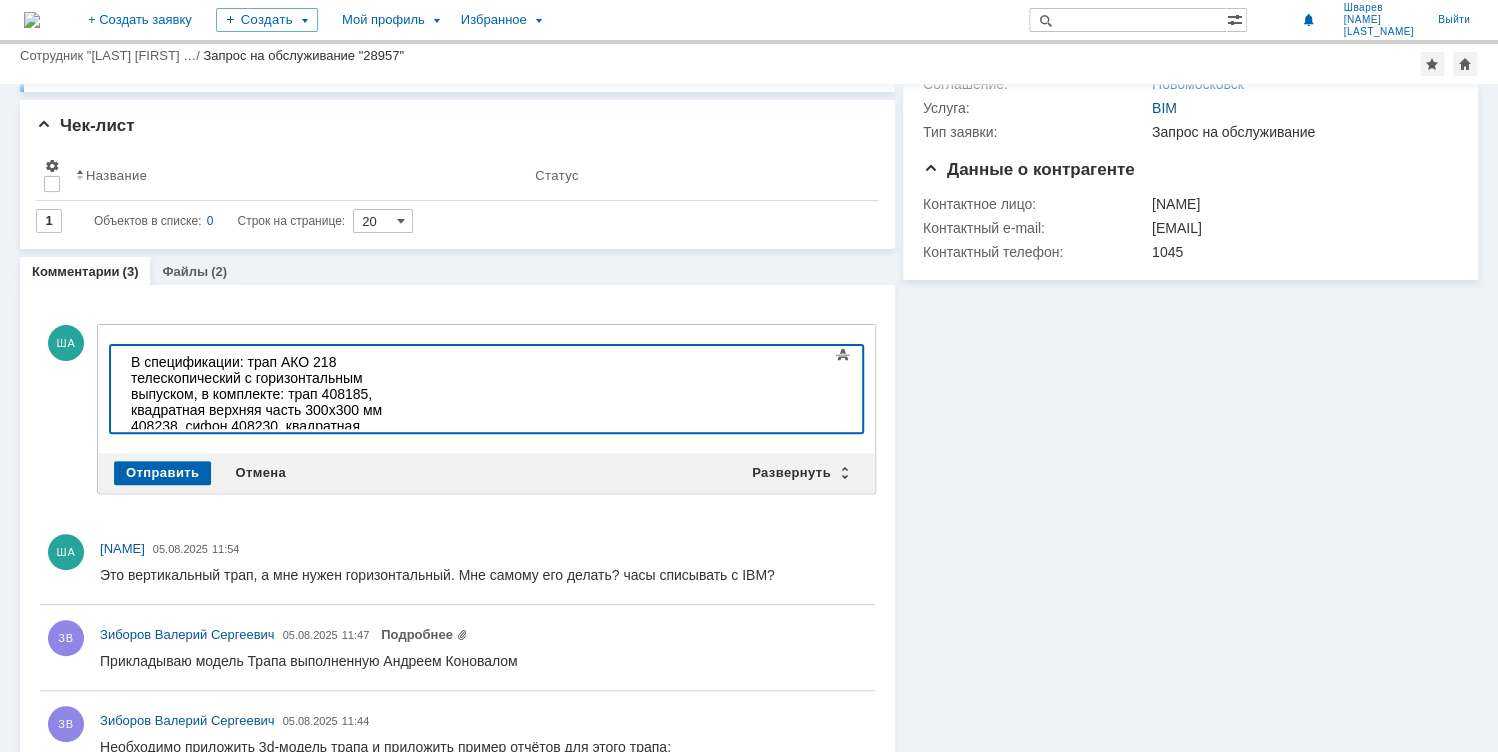 scroll, scrollTop: 17, scrollLeft: 7, axis: both 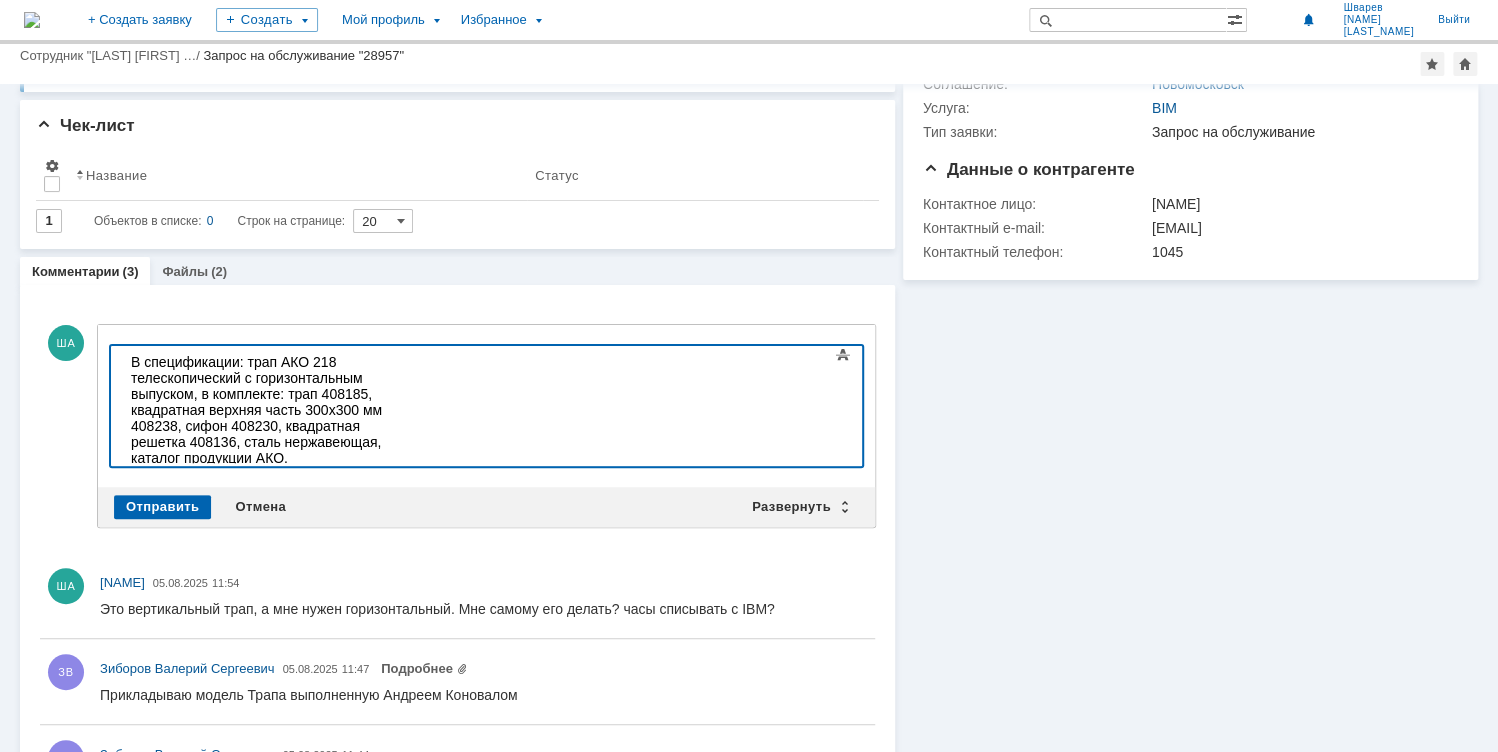 drag, startPoint x: 237, startPoint y: 412, endPoint x: 145, endPoint y: 417, distance: 92.13577 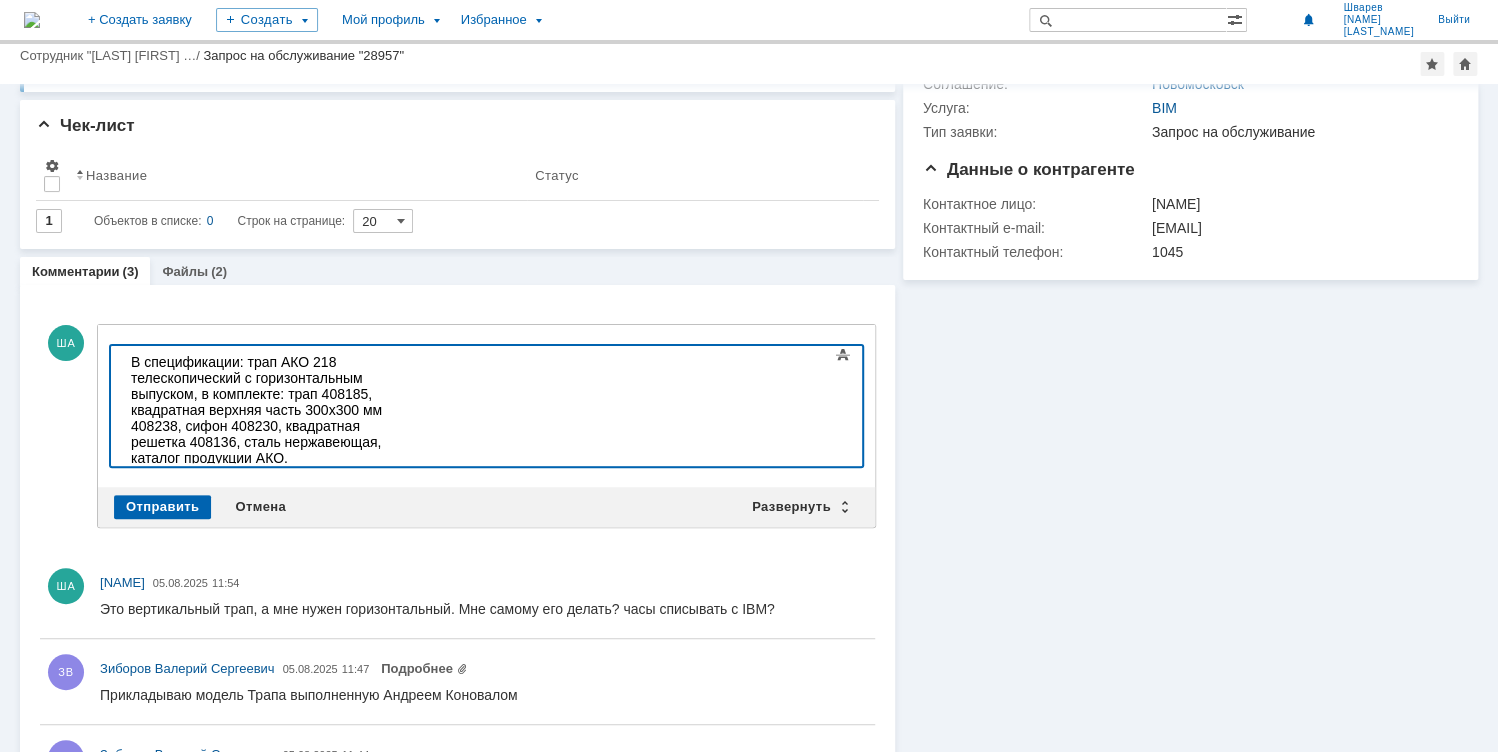 click on "В спецификации: трап АКО 218 телескопический с горизонтальным выпуском, в комплекте: трап 408185," at bounding box center (273, 490) 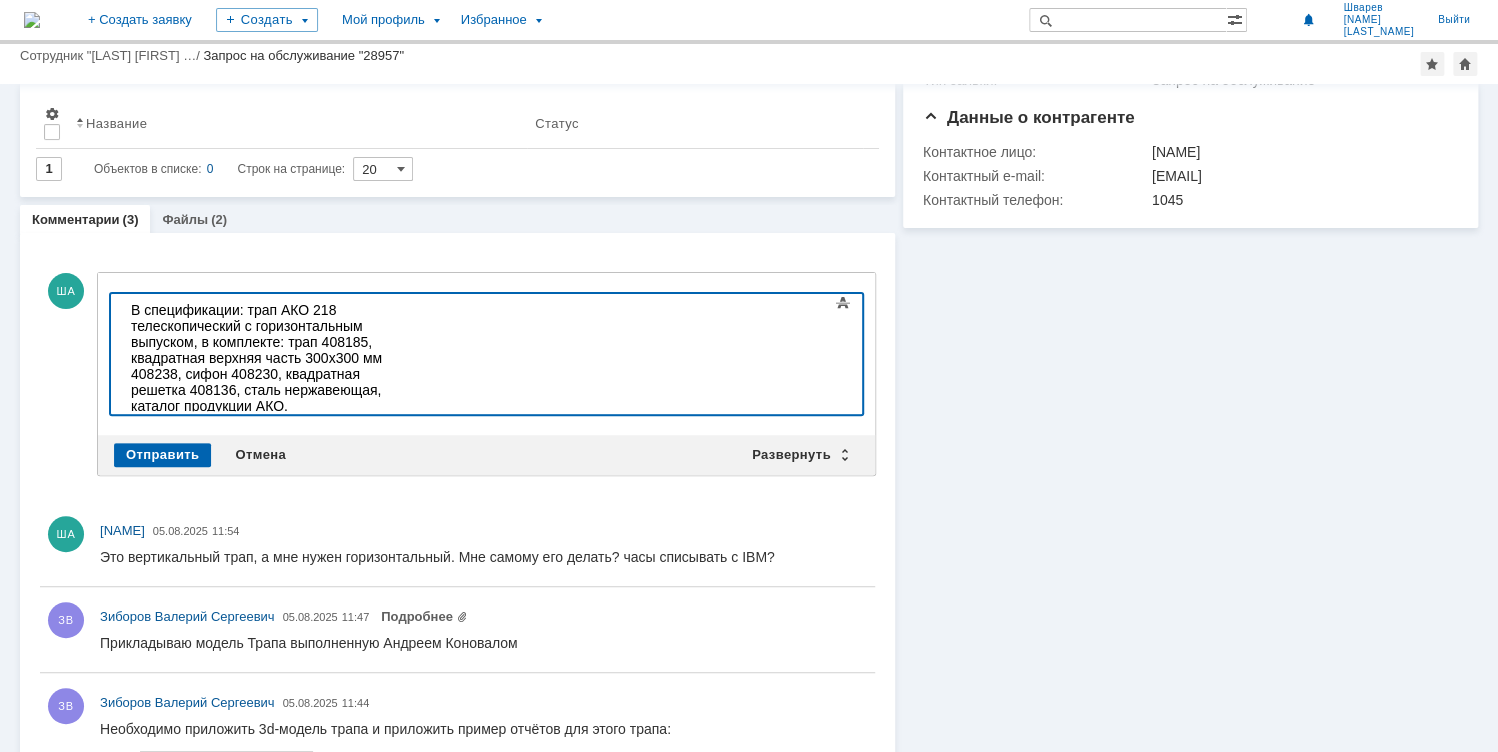 scroll, scrollTop: 82, scrollLeft: 0, axis: vertical 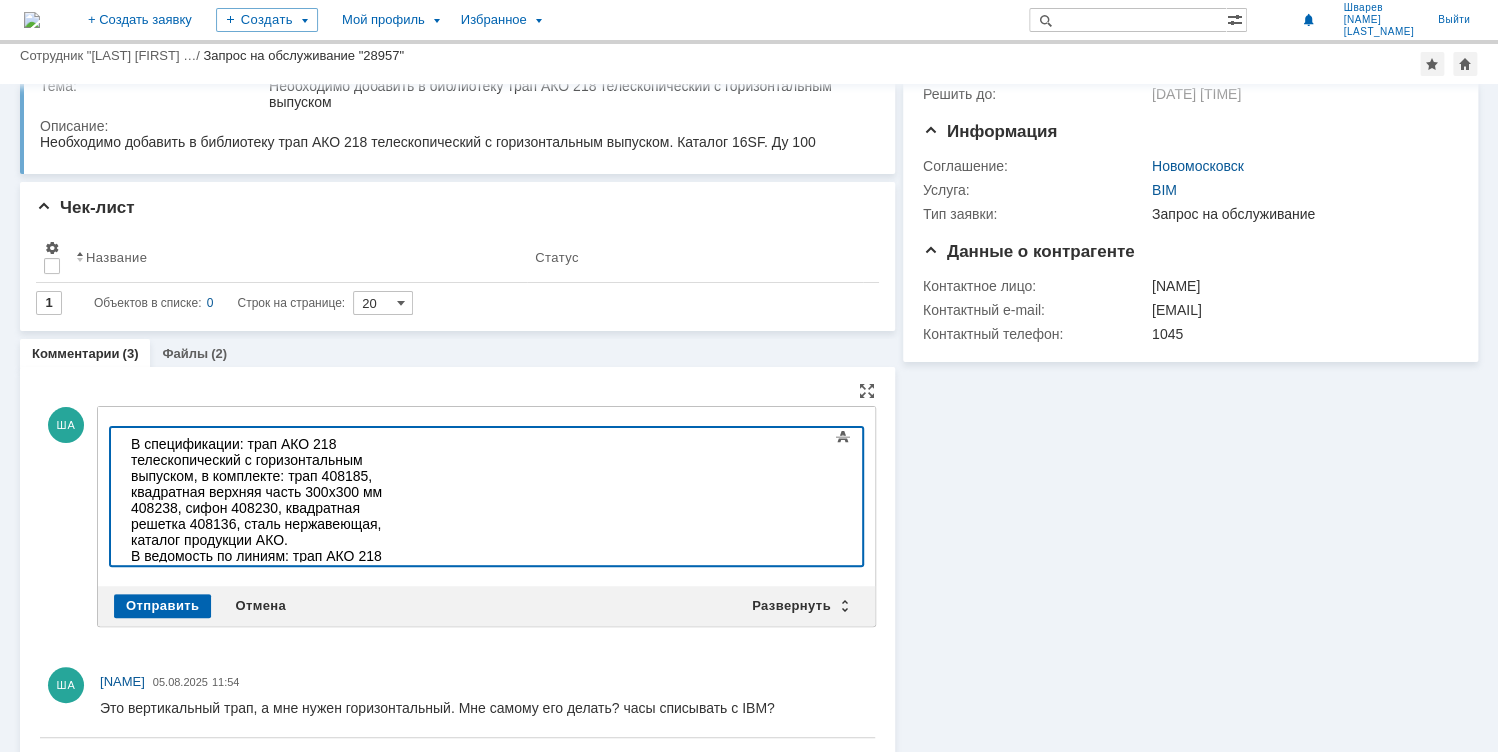 click on "квадратная верхняя часть 300х300 мм 408238, сифон 408230, квадратная решетка 408136, сталь нержавеющая, каталог продукции АКО" at bounding box center [273, 628] 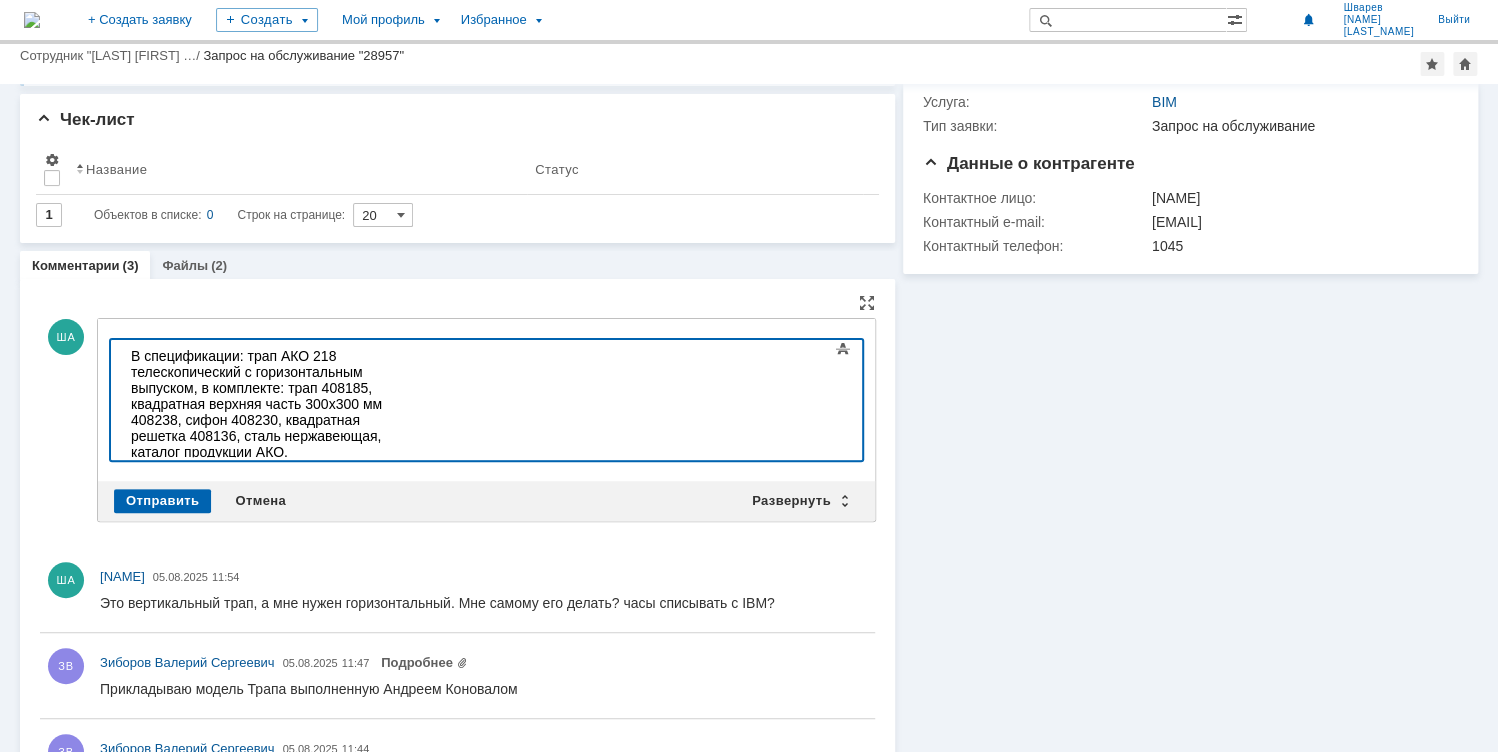 scroll, scrollTop: 162, scrollLeft: 0, axis: vertical 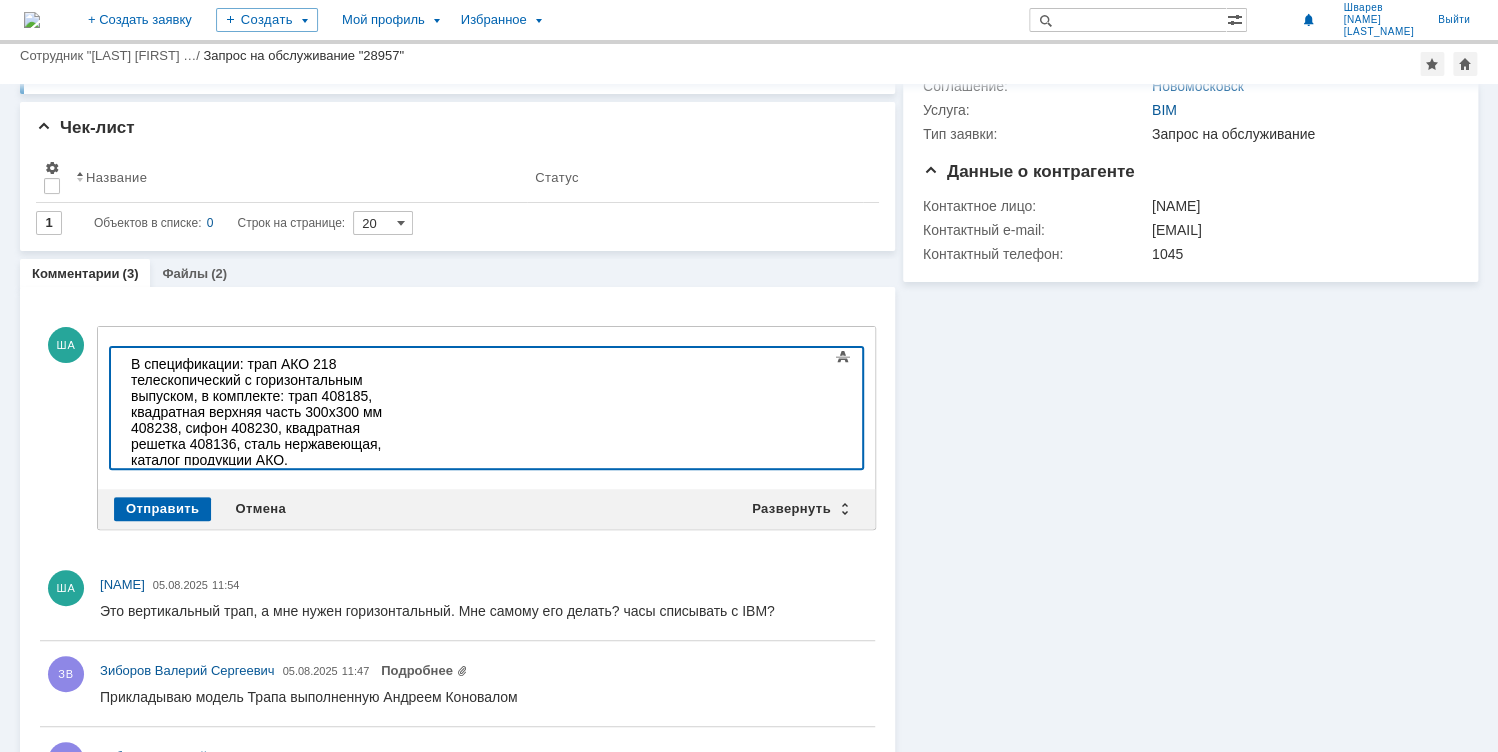 click on "В ведомость по линиям: трап АКО 218 телескопический с горизонтальным выпуском, в комплекте: трап 408185,  квадратная верхняя часть 300х300 мм 408238, сифон 408230, квадратная решетка 408136, сталь нержавеющая, каталог продукции АКО" at bounding box center [273, 524] 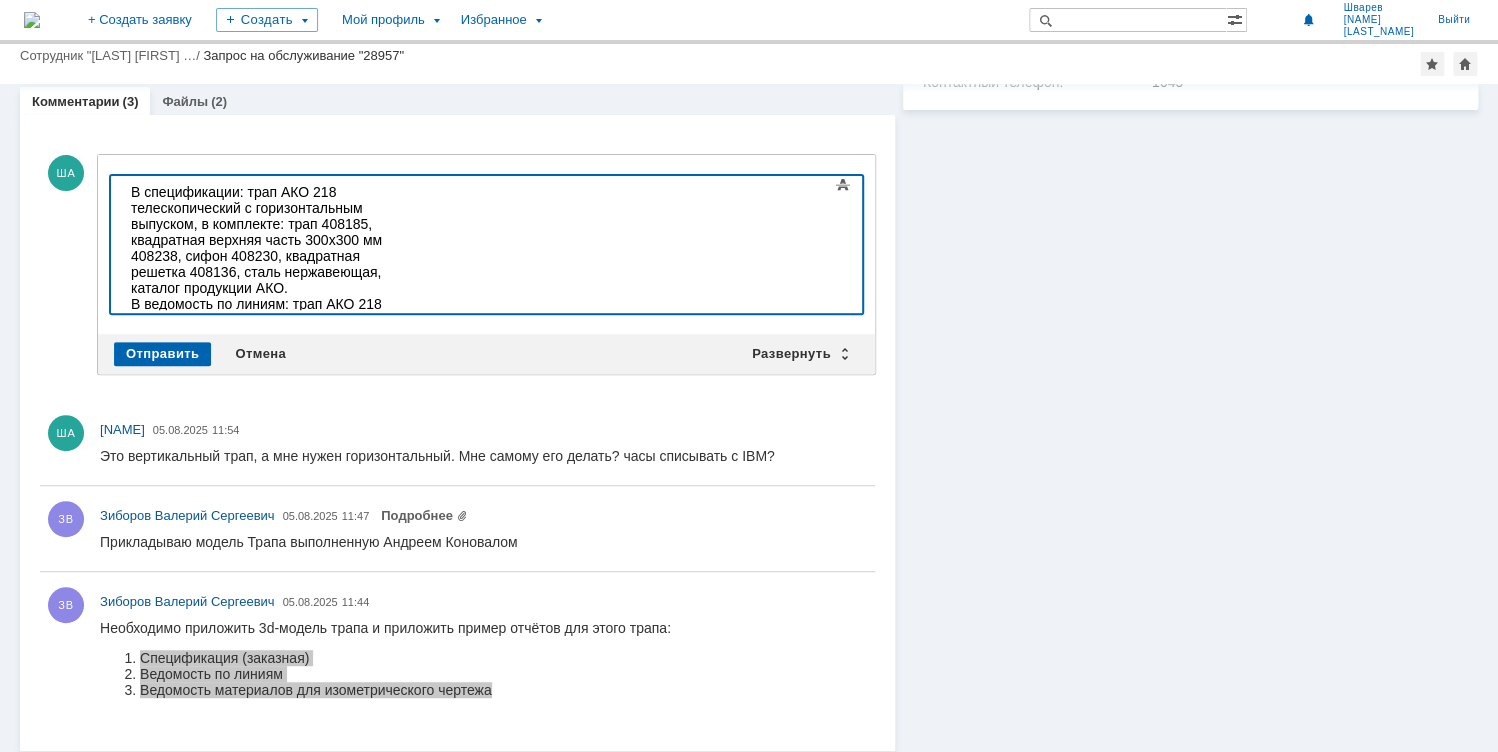 scroll, scrollTop: 339, scrollLeft: 0, axis: vertical 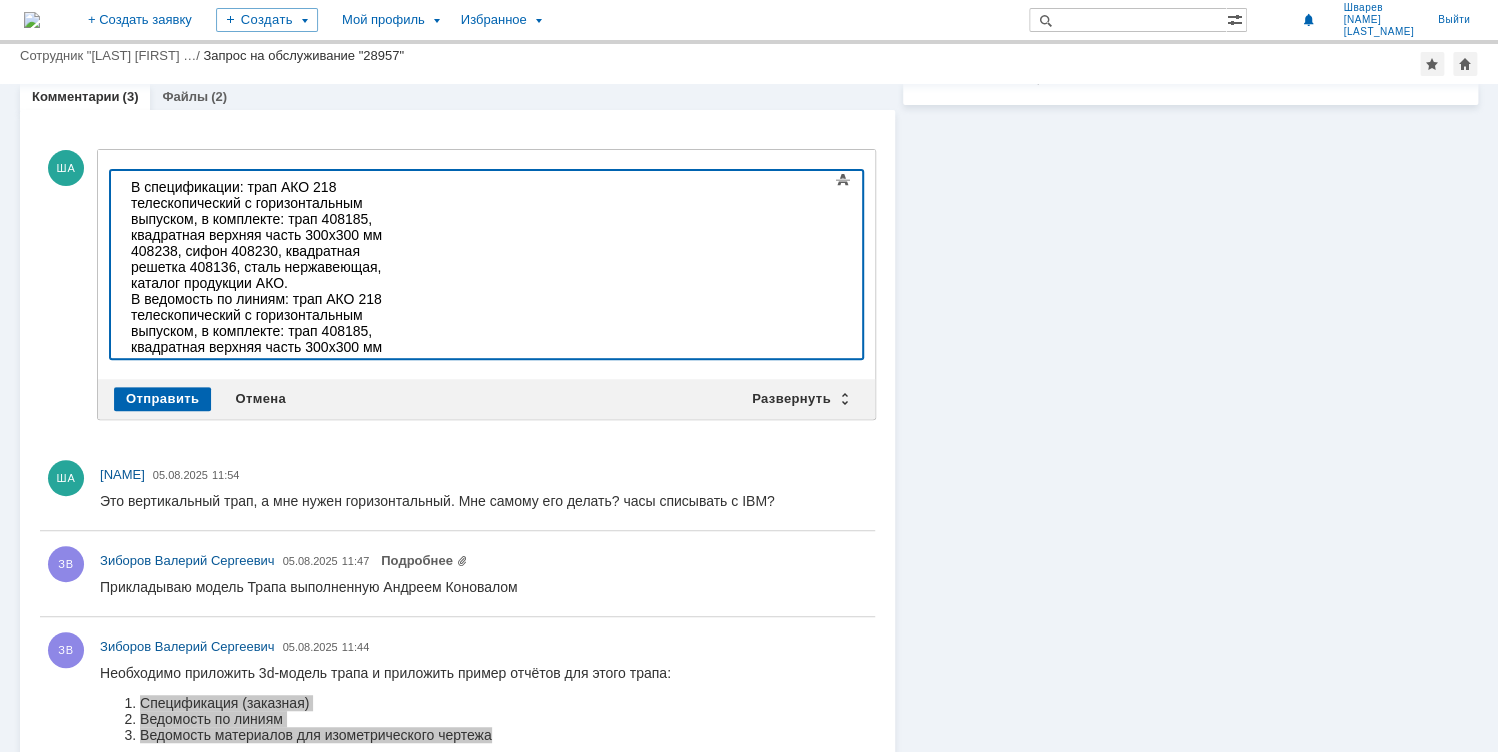 click on "В спецификации: трап АКО 218 телескопический с горизонтальным выпуском, в комплекте: трап 408185," at bounding box center [273, 459] 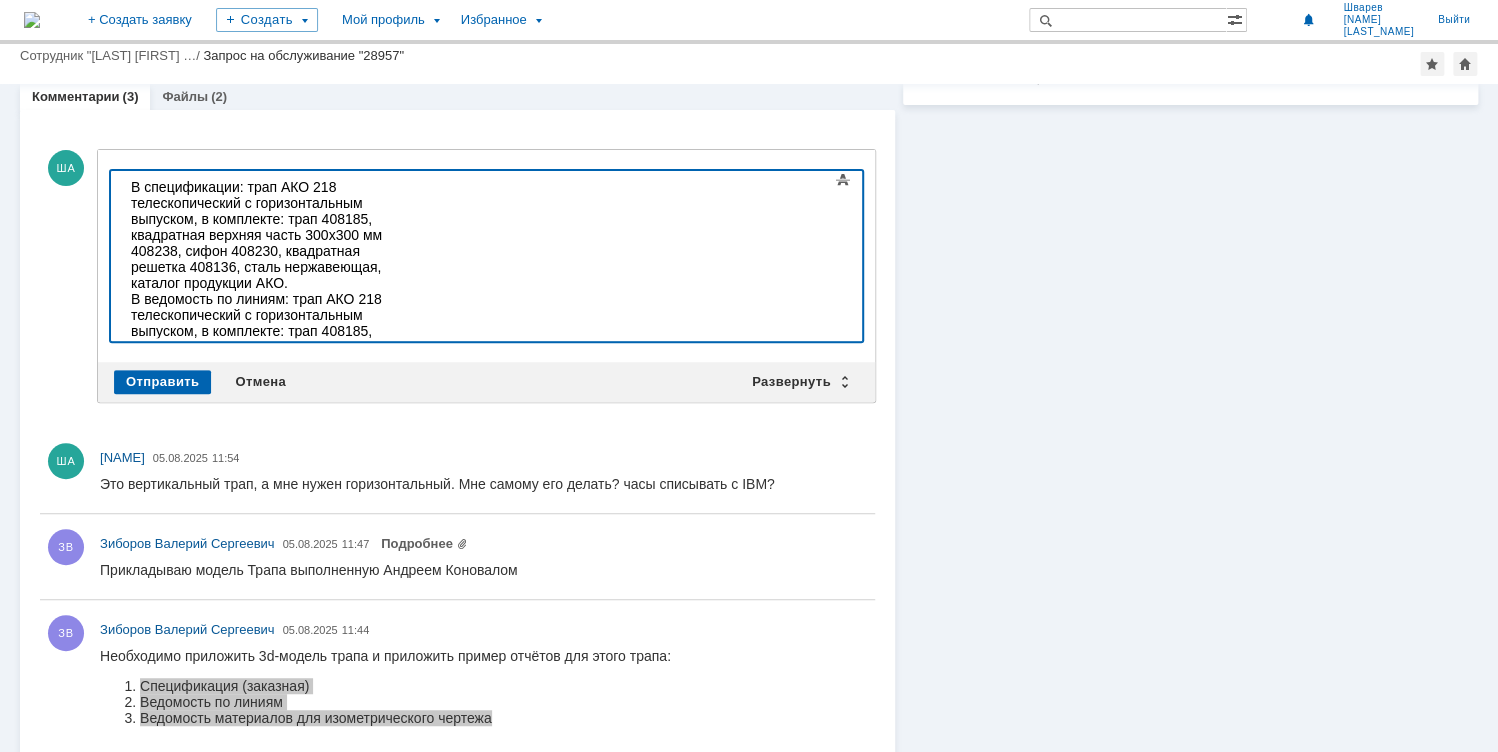click on "Ведомость материалов для изометрического чертежа: трап АКО 218 телескопический с горизонтальным выпуском, в комплекте: трап 408185,  квадратная верхняя часть 300х300 мм 408238, сифон 408230, квадратная решетка 408136, сталь нержавеющая, каталог продукции АКО" at bounding box center (273, 467) 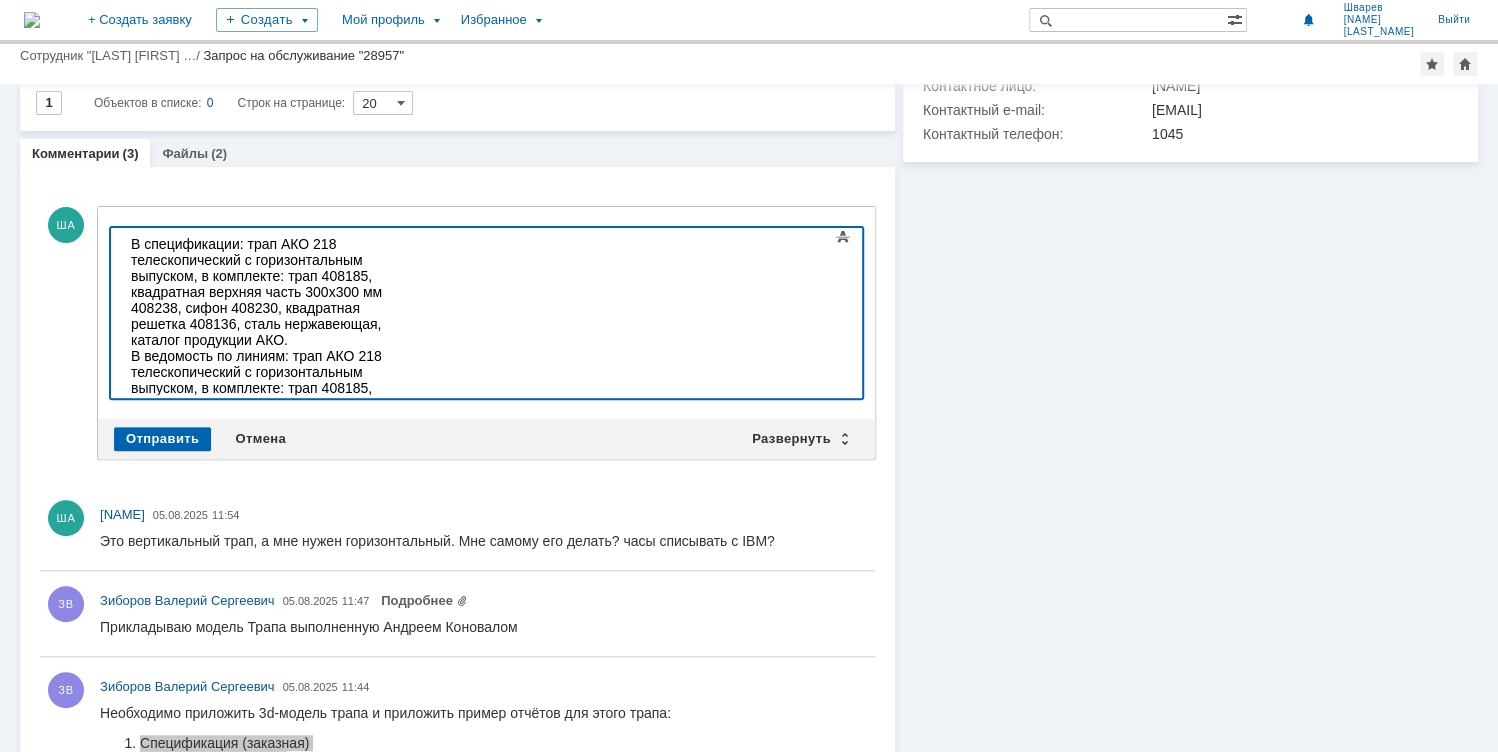scroll, scrollTop: 292, scrollLeft: 0, axis: vertical 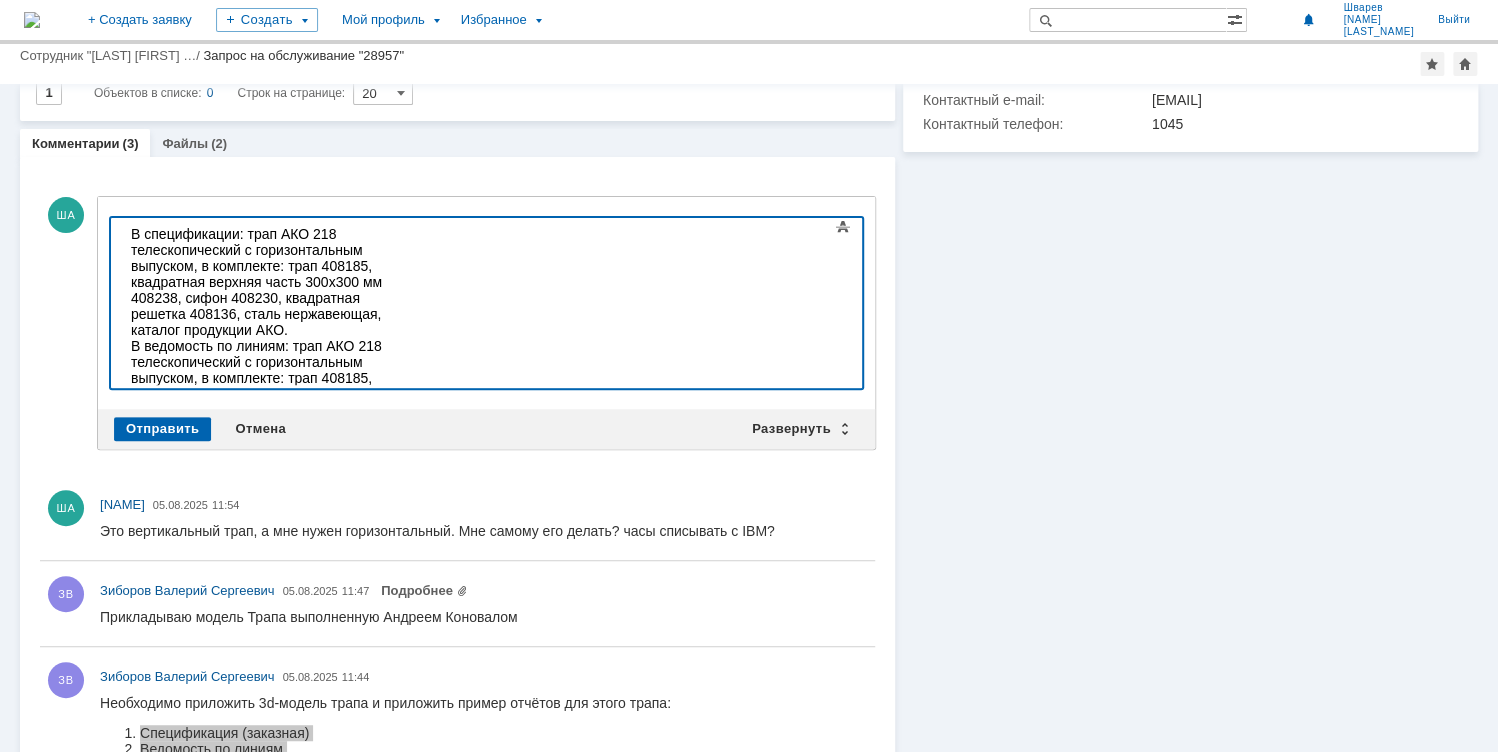 click on "В ведомость по линиям: трап АКО 218 телескопический с горизонтальным выпуском, в комплекте: трап 408185, квадратная верхняя часть 300х300 мм 408238, сифон 408230, квадратная решетка 408136, сталь нержавеющая, каталог продукции АКО." at bounding box center (273, 394) 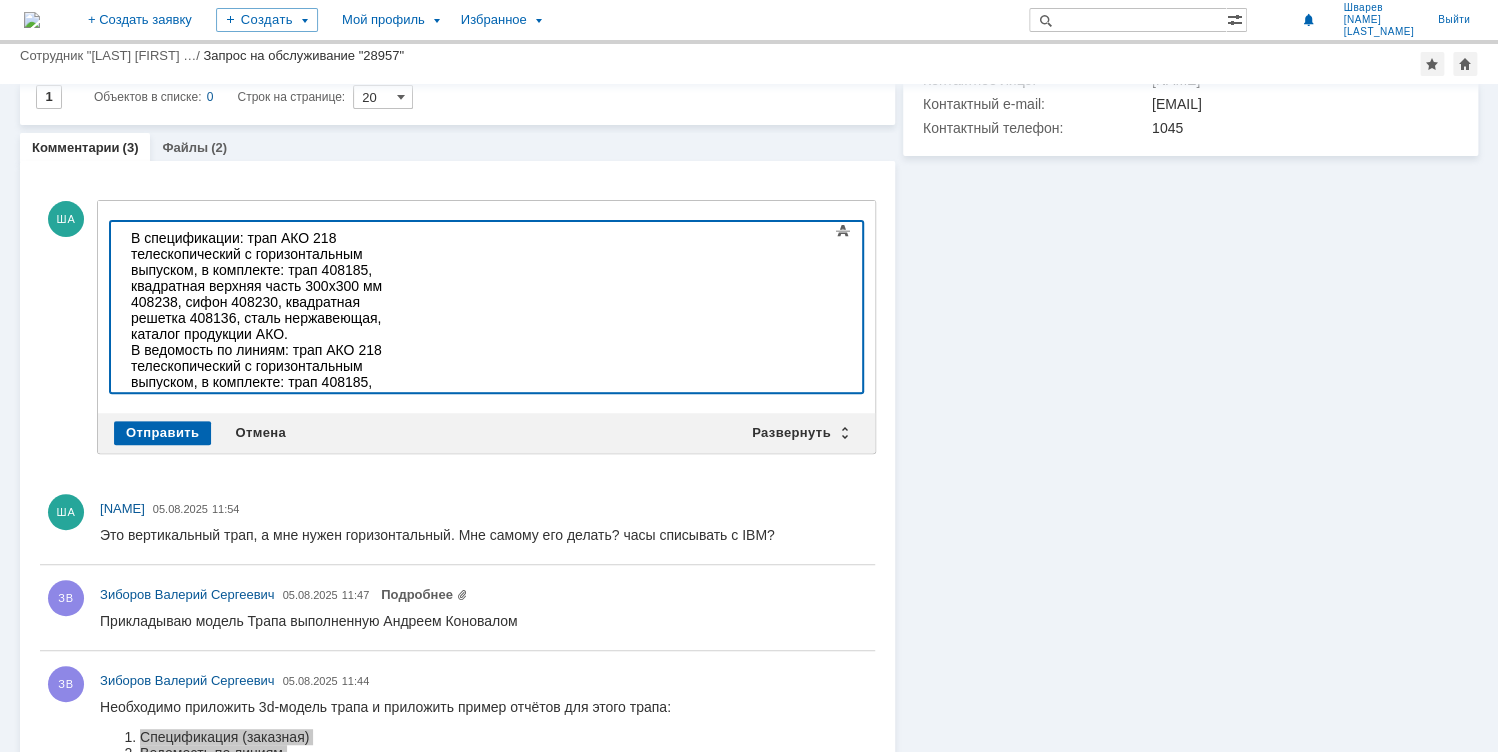 scroll, scrollTop: 292, scrollLeft: 0, axis: vertical 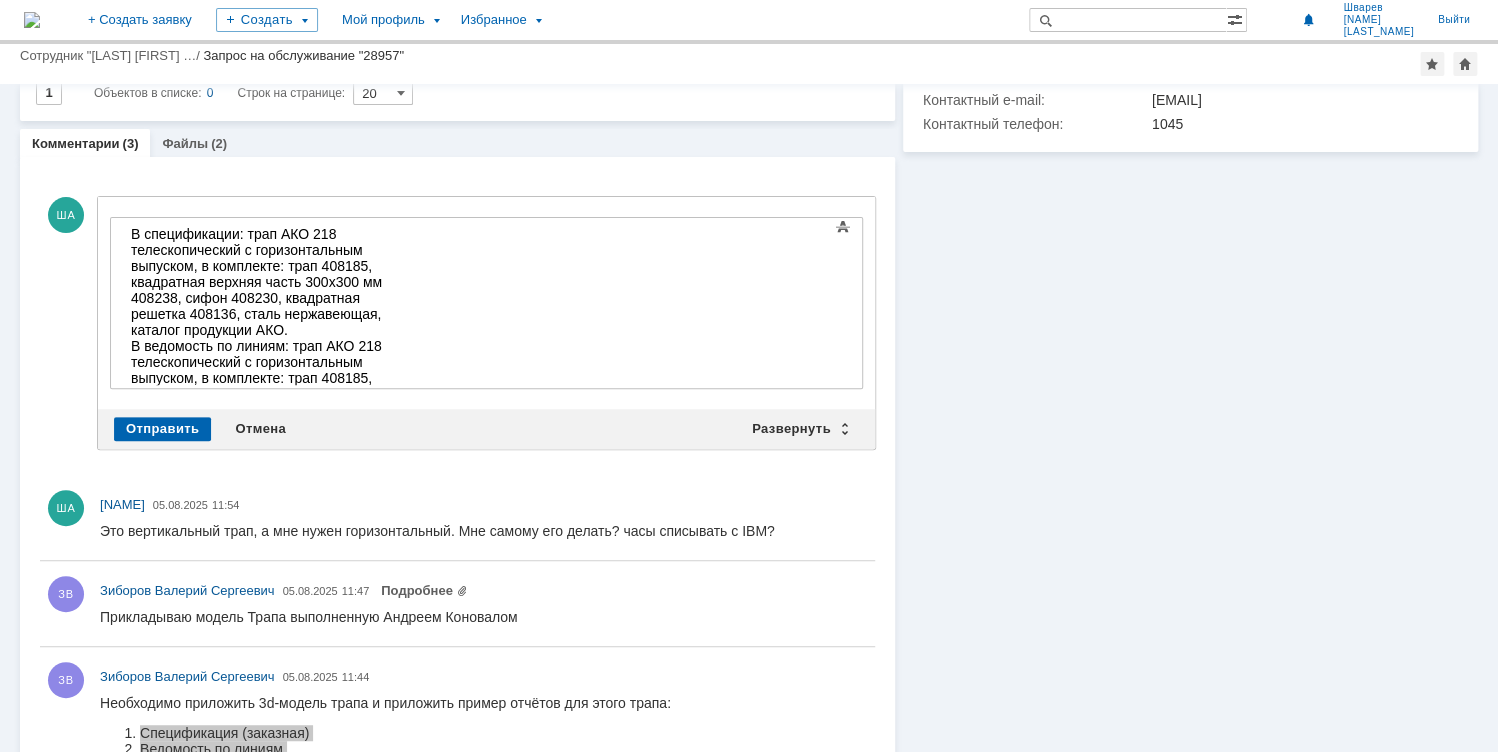 click at bounding box center (867, 181) 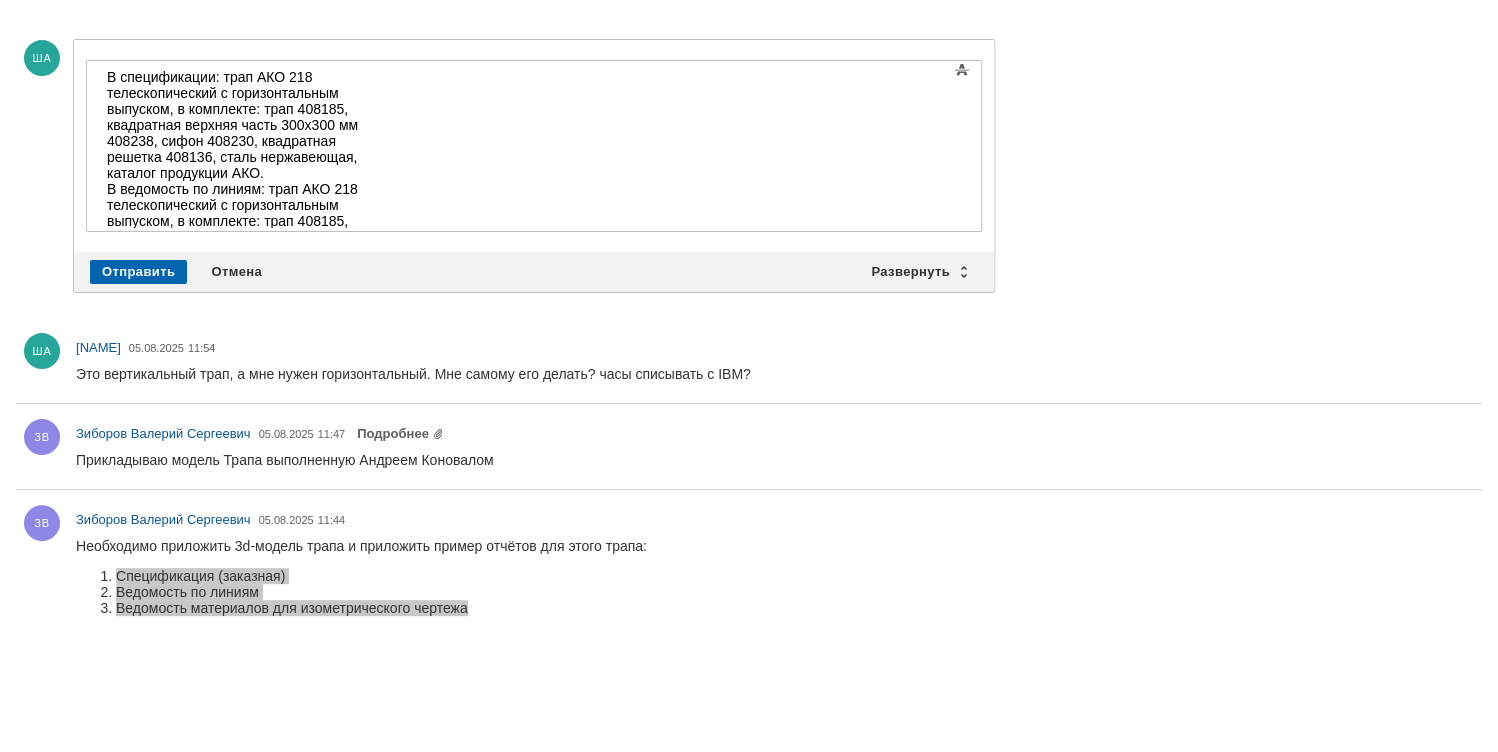 scroll, scrollTop: 0, scrollLeft: 0, axis: both 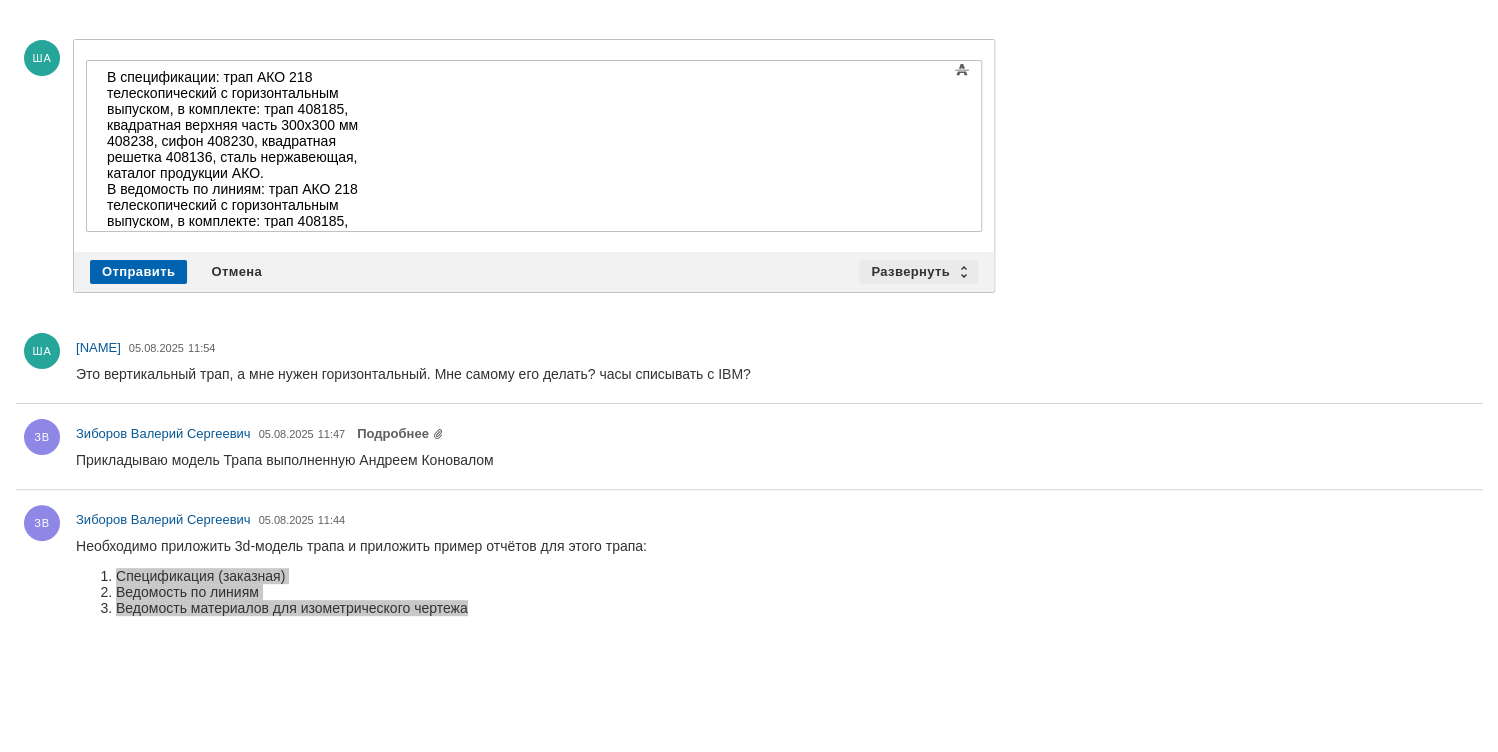 click on "Развернуть" at bounding box center (918, 272) 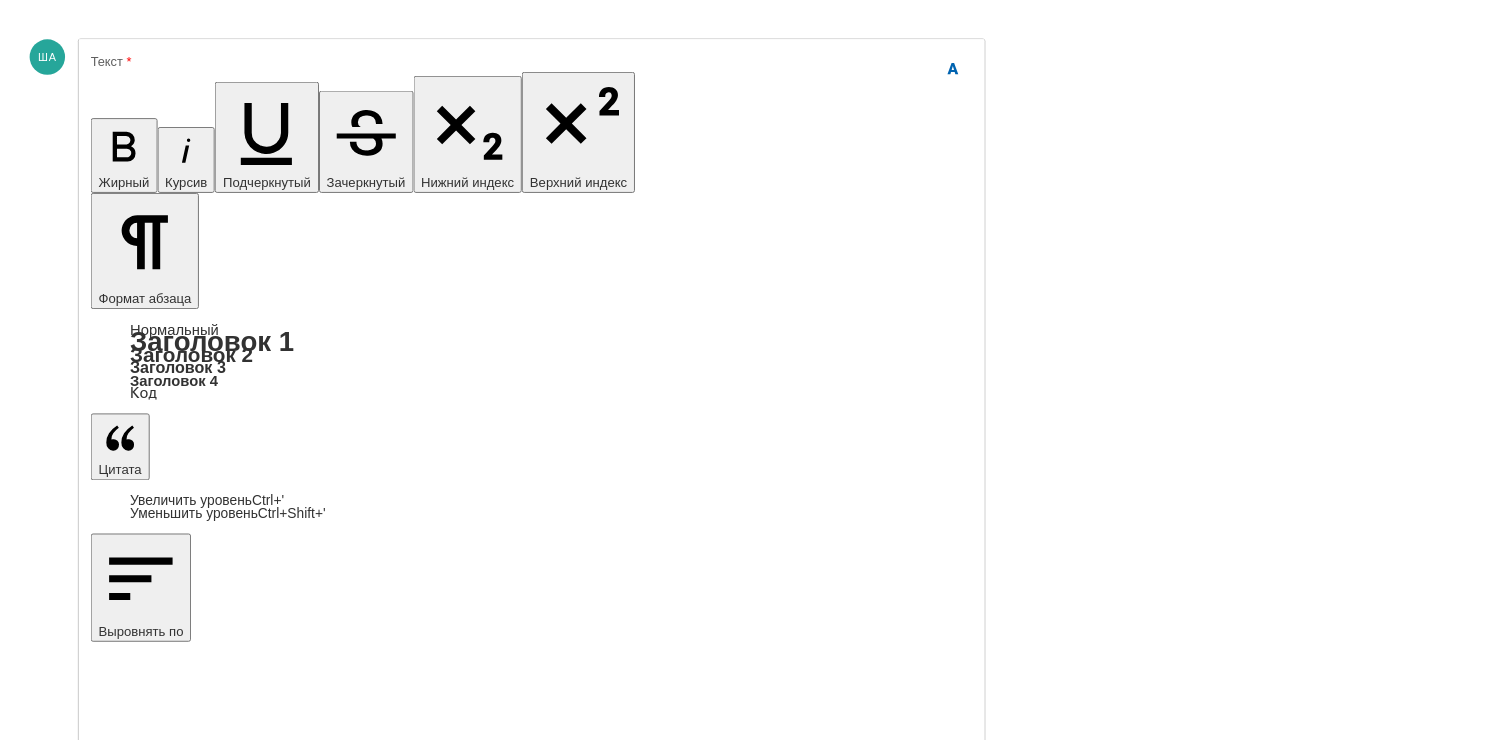 scroll, scrollTop: 0, scrollLeft: 0, axis: both 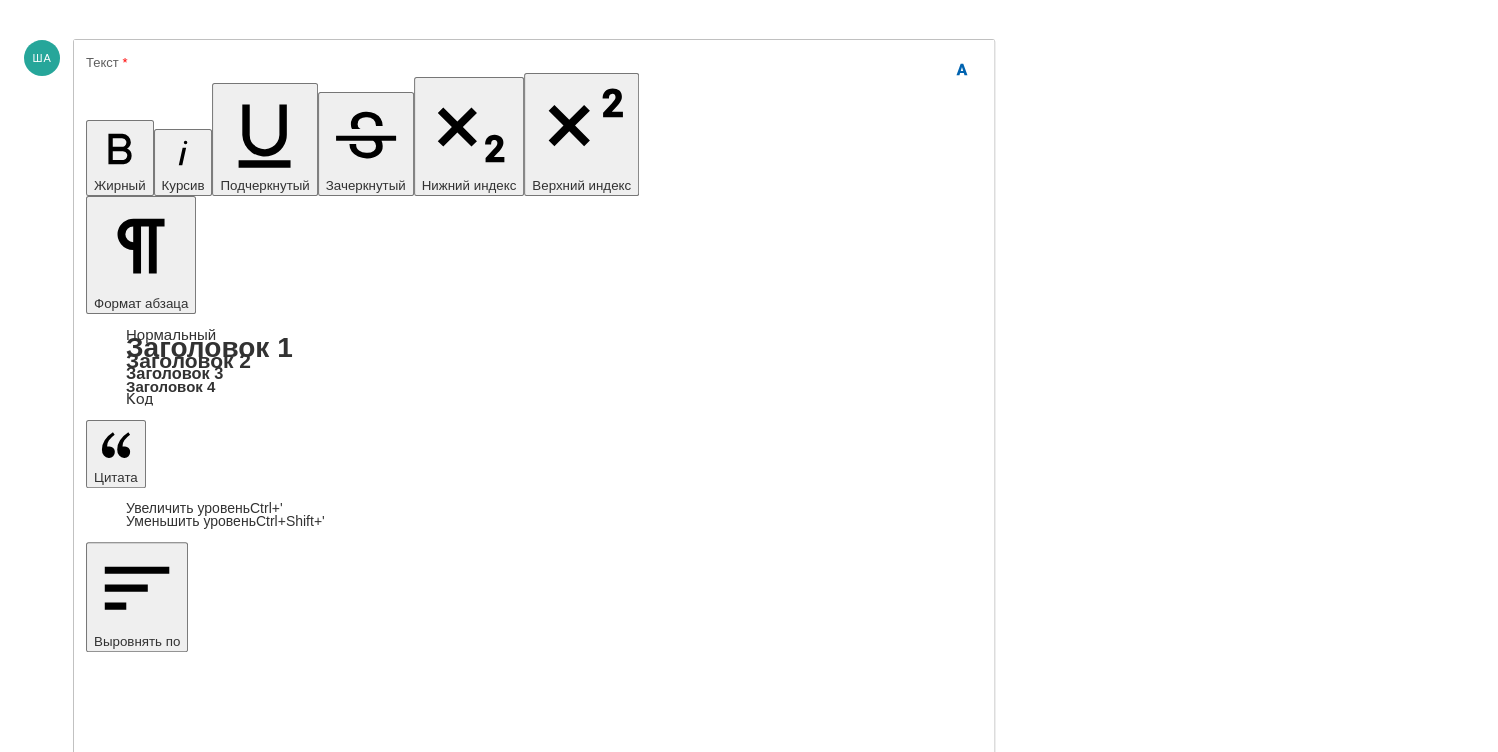 click on "Выбрать файл" at bounding box center (156, 5677) 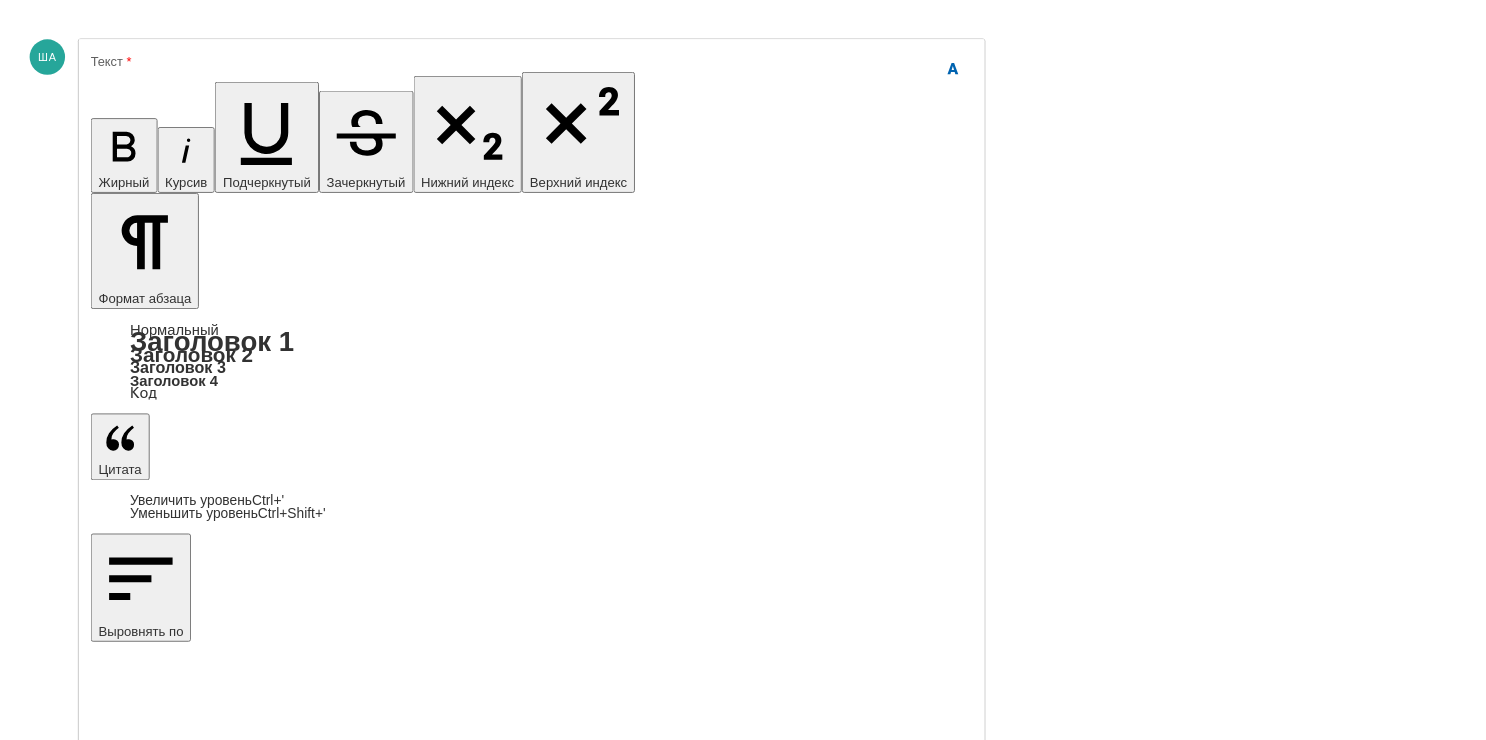 scroll, scrollTop: 0, scrollLeft: 0, axis: both 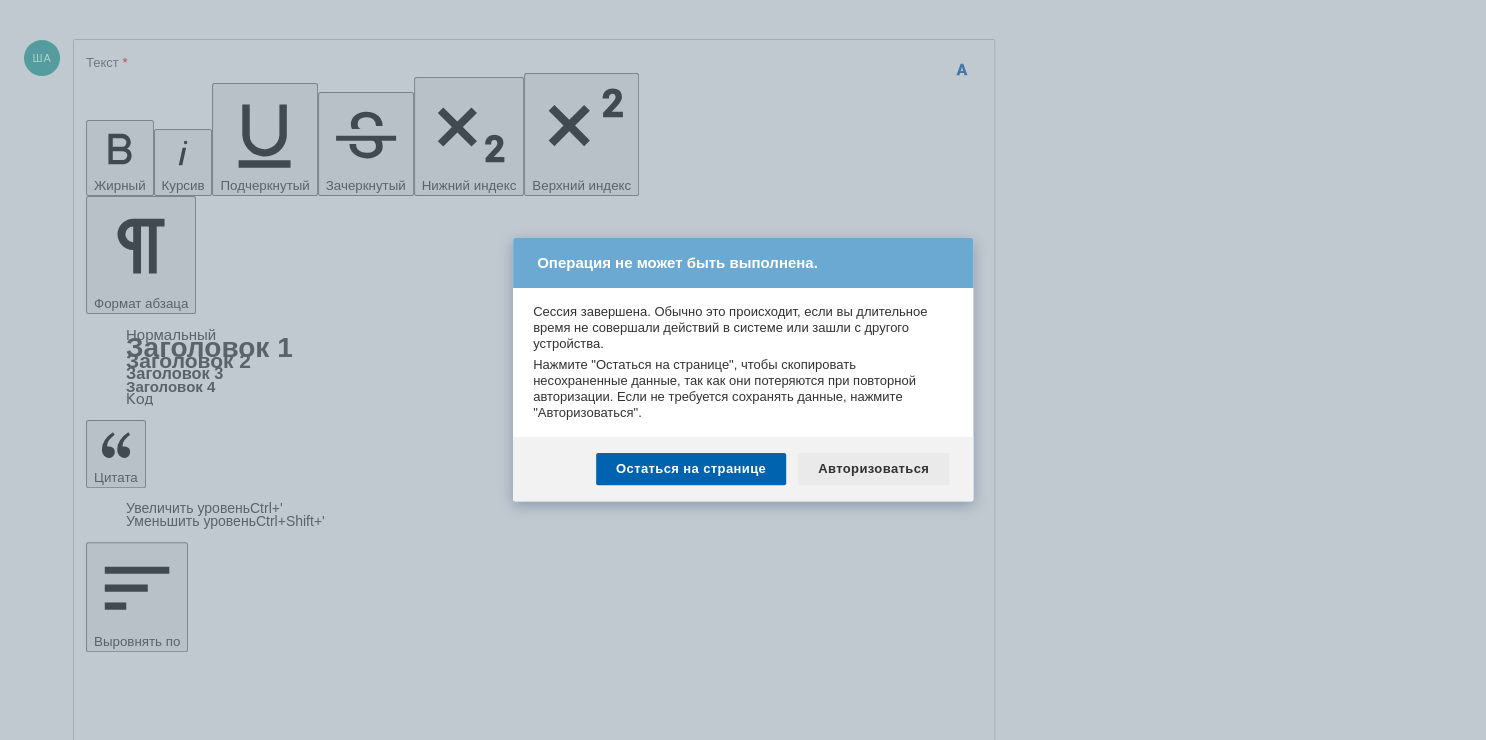 click on "Авторизоваться" at bounding box center [873, 469] 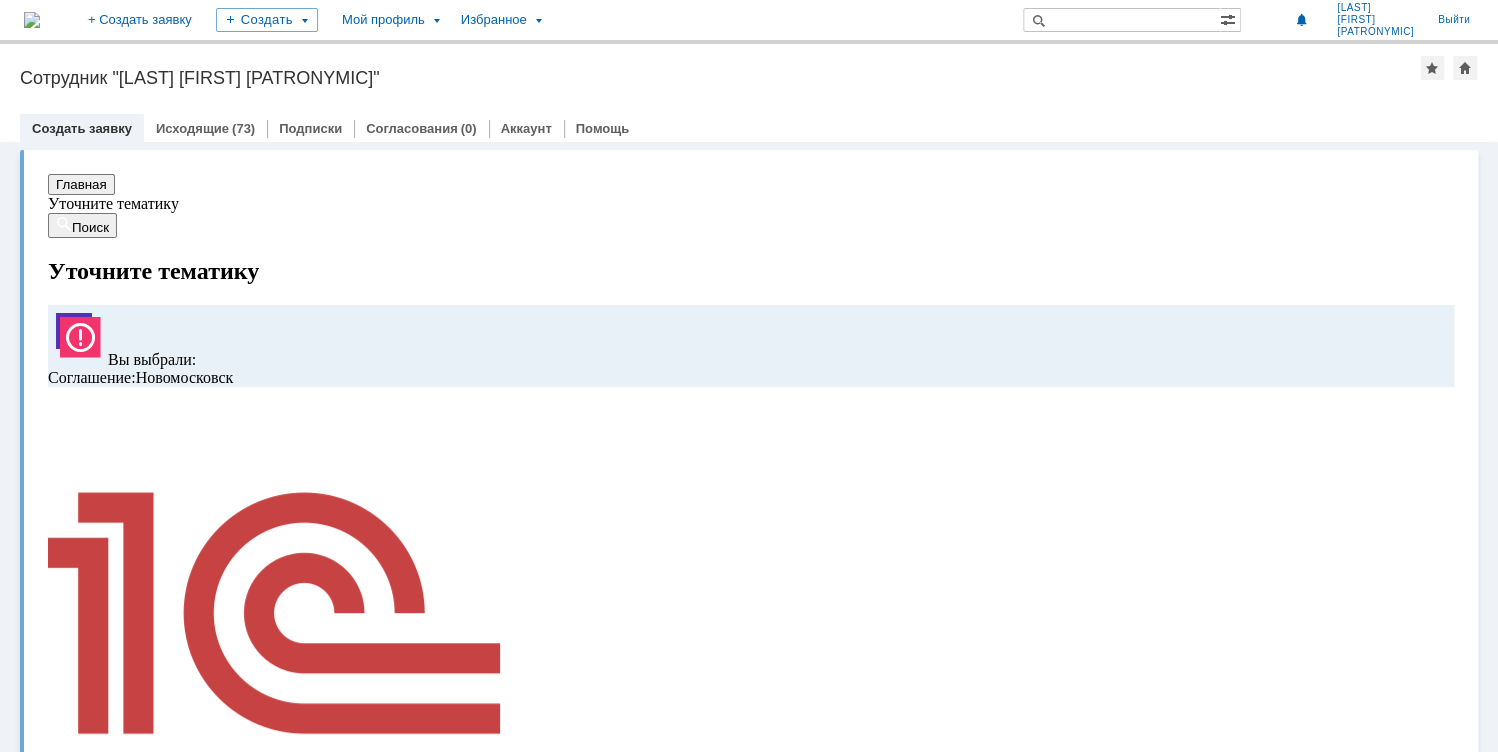 scroll, scrollTop: 0, scrollLeft: 0, axis: both 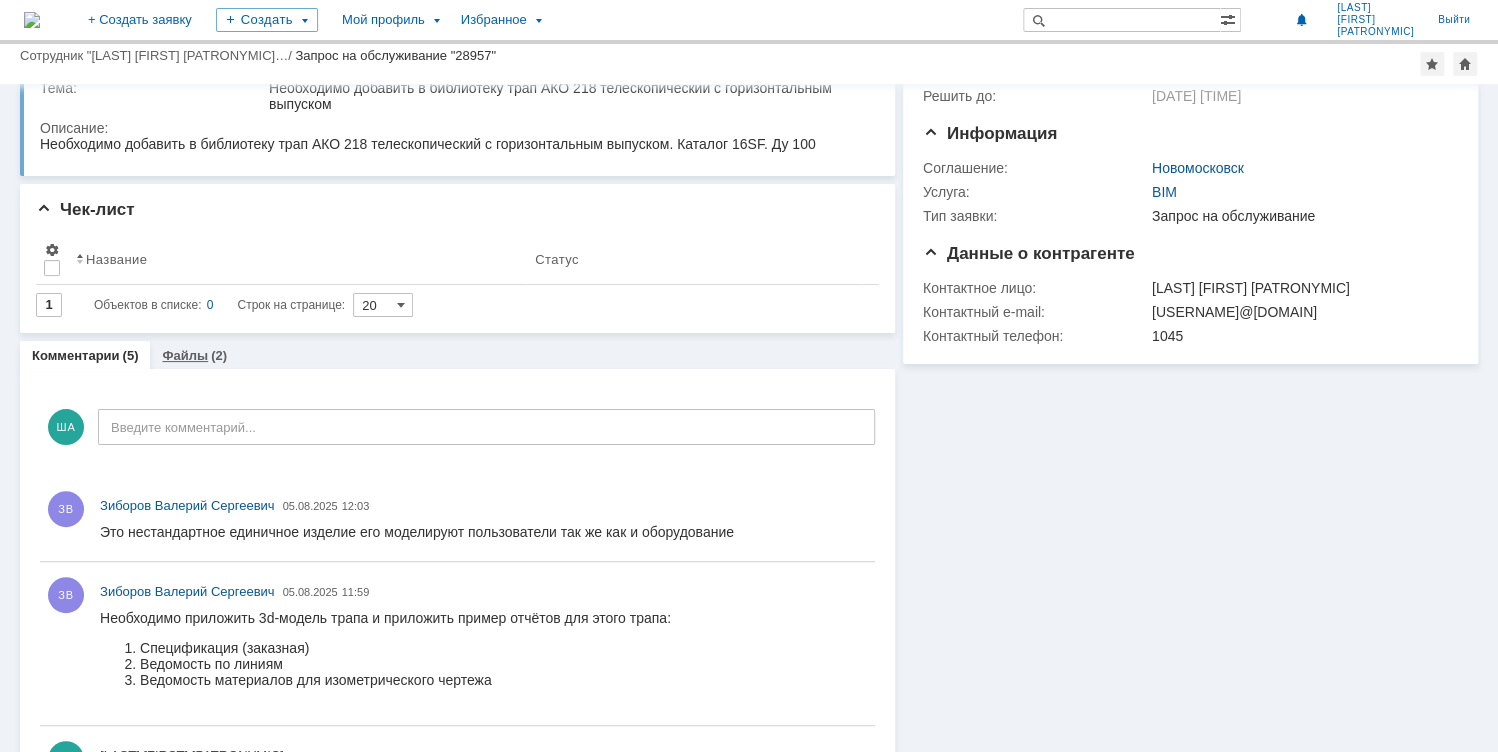 click on "Файлы" at bounding box center [185, 355] 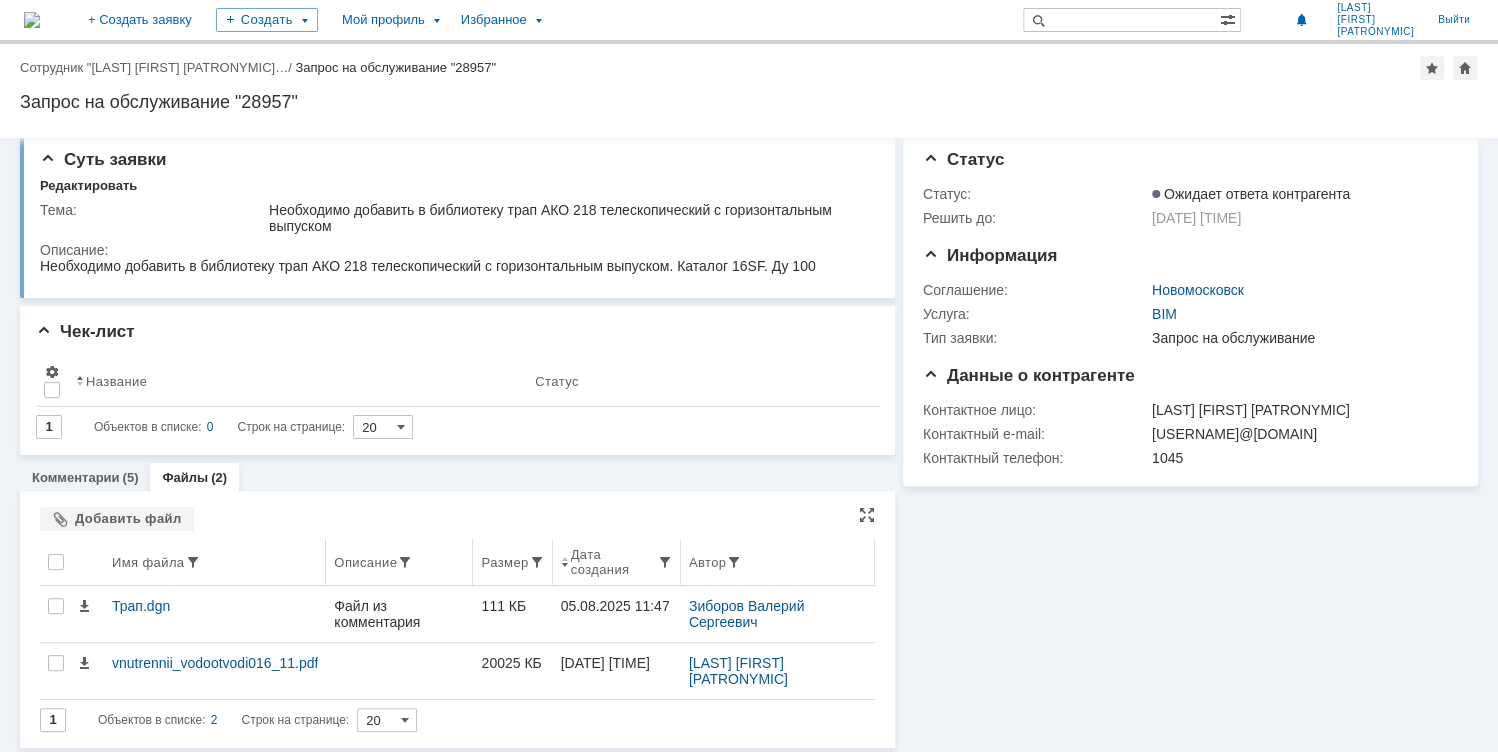 scroll, scrollTop: 15, scrollLeft: 0, axis: vertical 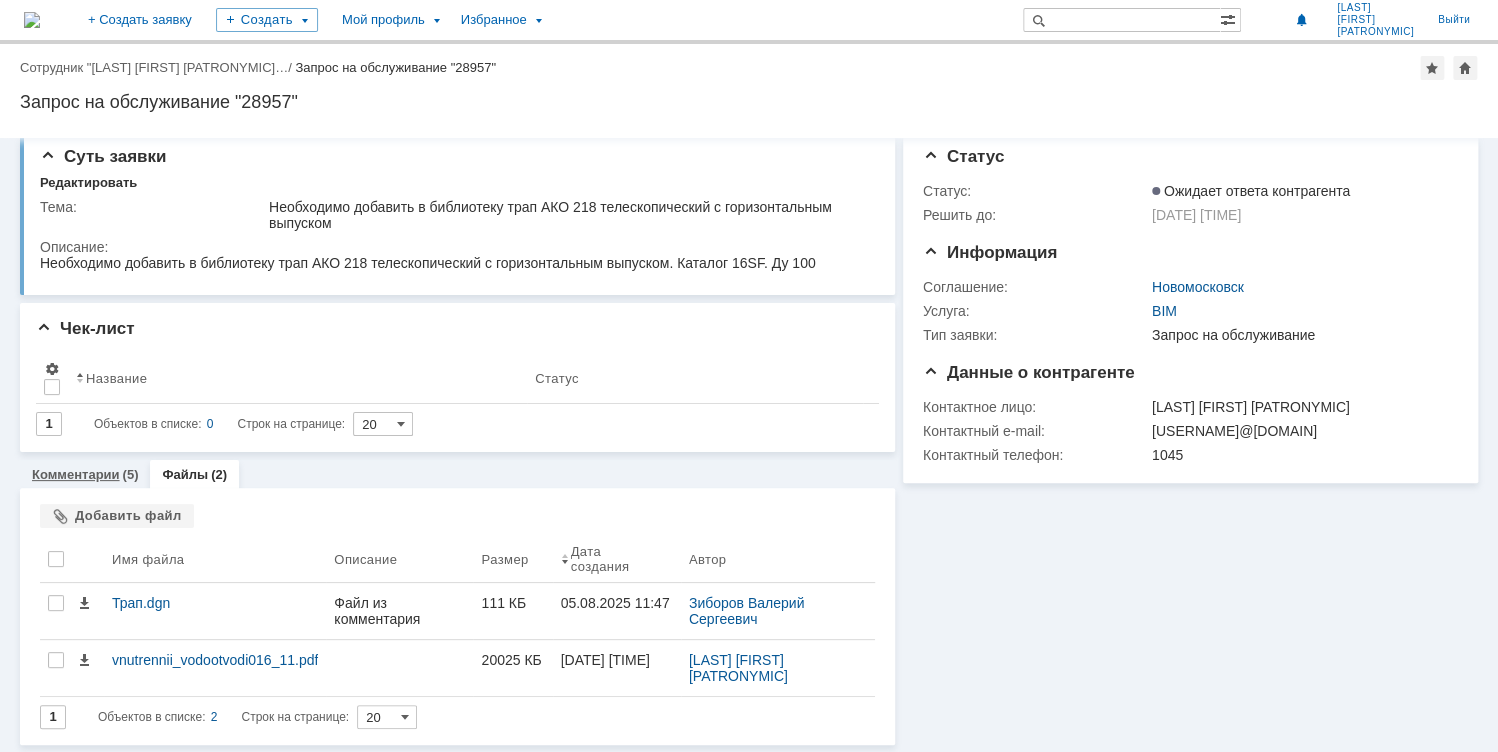 click on "Комментарии" at bounding box center [76, 474] 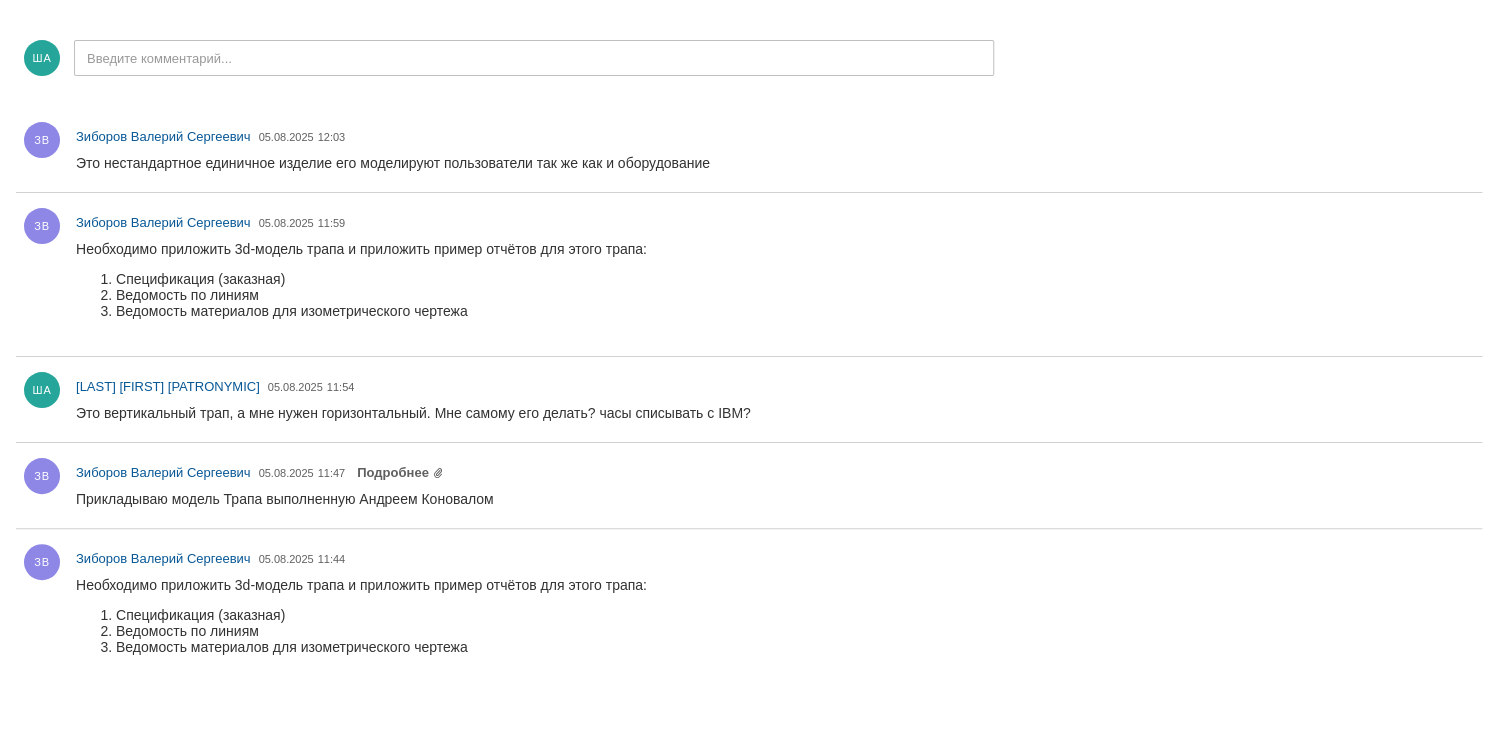 scroll, scrollTop: 0, scrollLeft: 0, axis: both 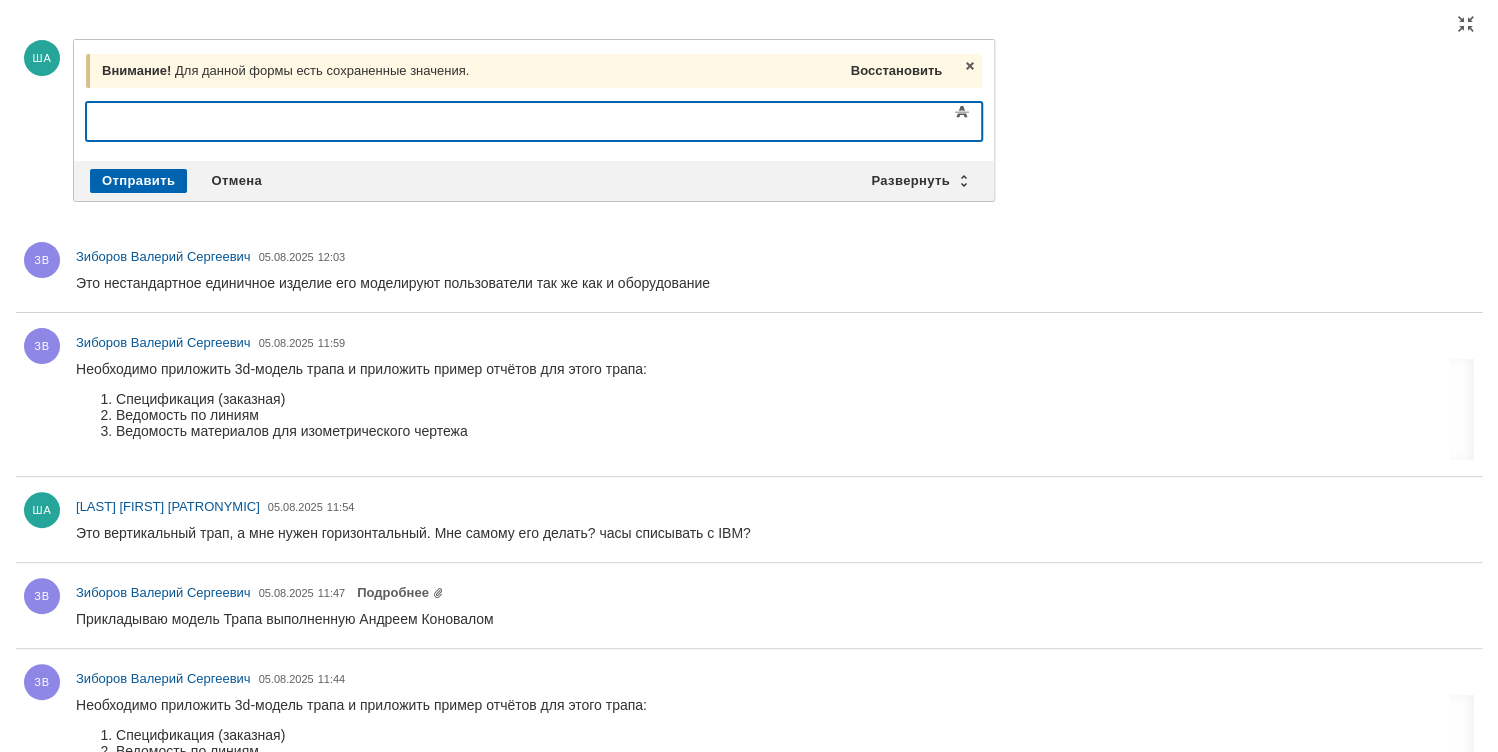 click on "Восстановить" at bounding box center [896, 70] 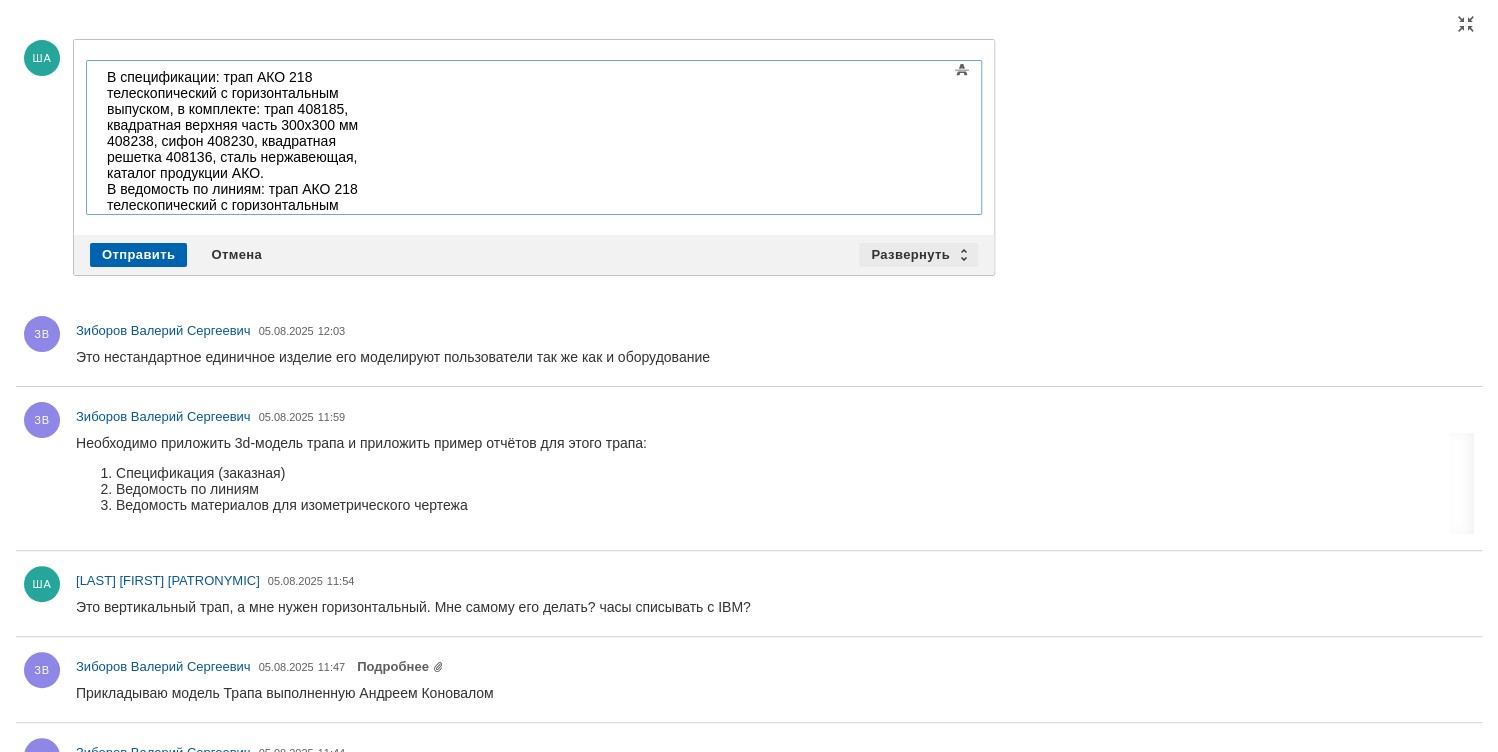 click on "Развернуть" at bounding box center [918, 255] 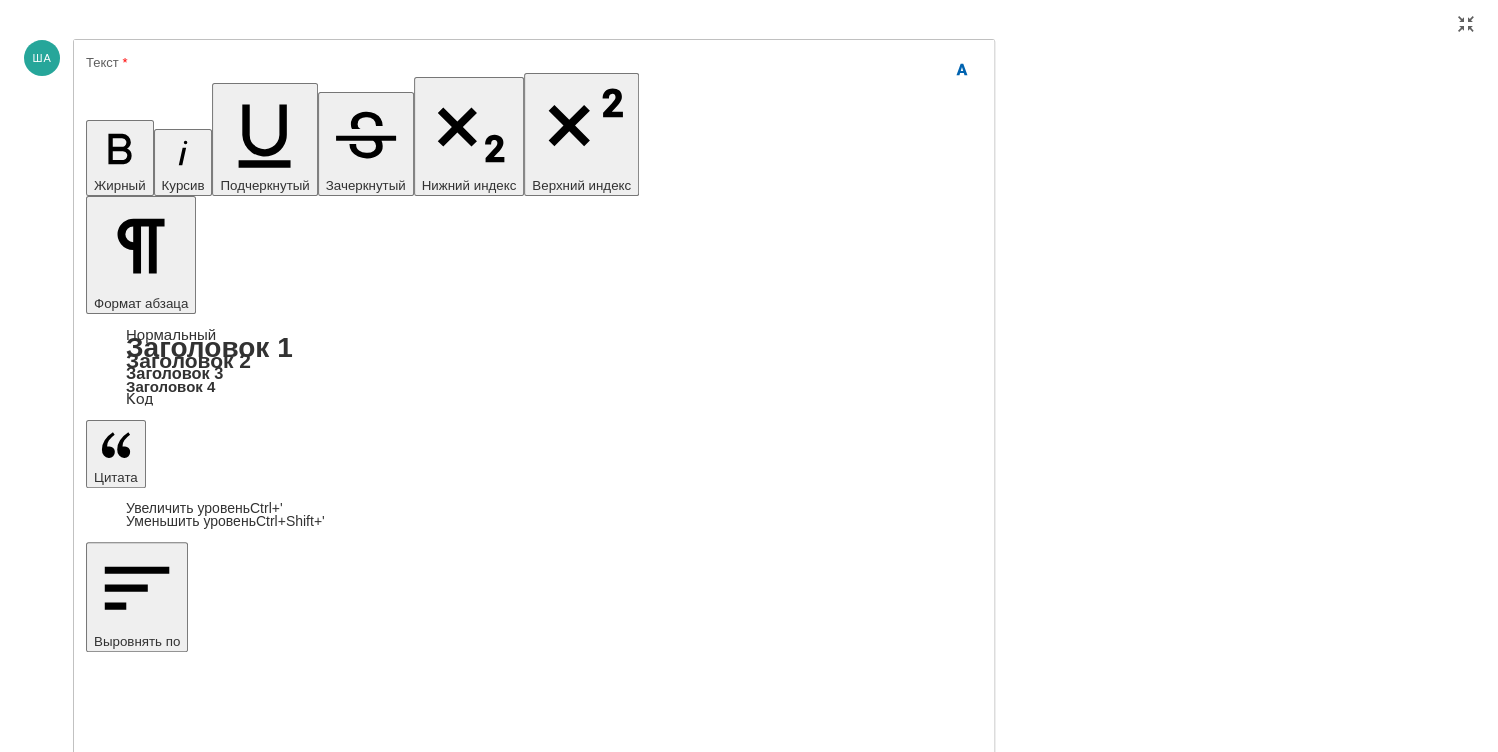 scroll, scrollTop: 0, scrollLeft: 0, axis: both 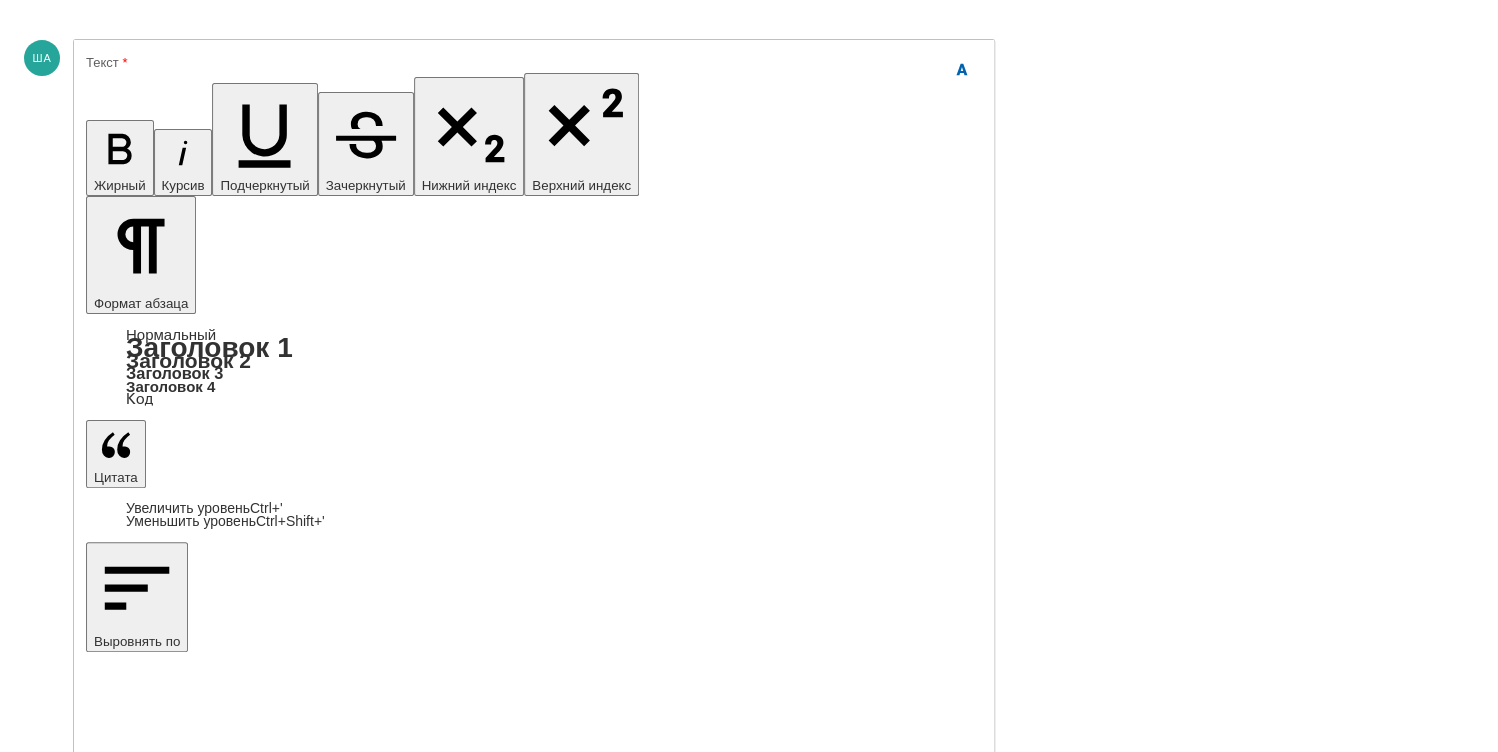 click at bounding box center [249, 5965] 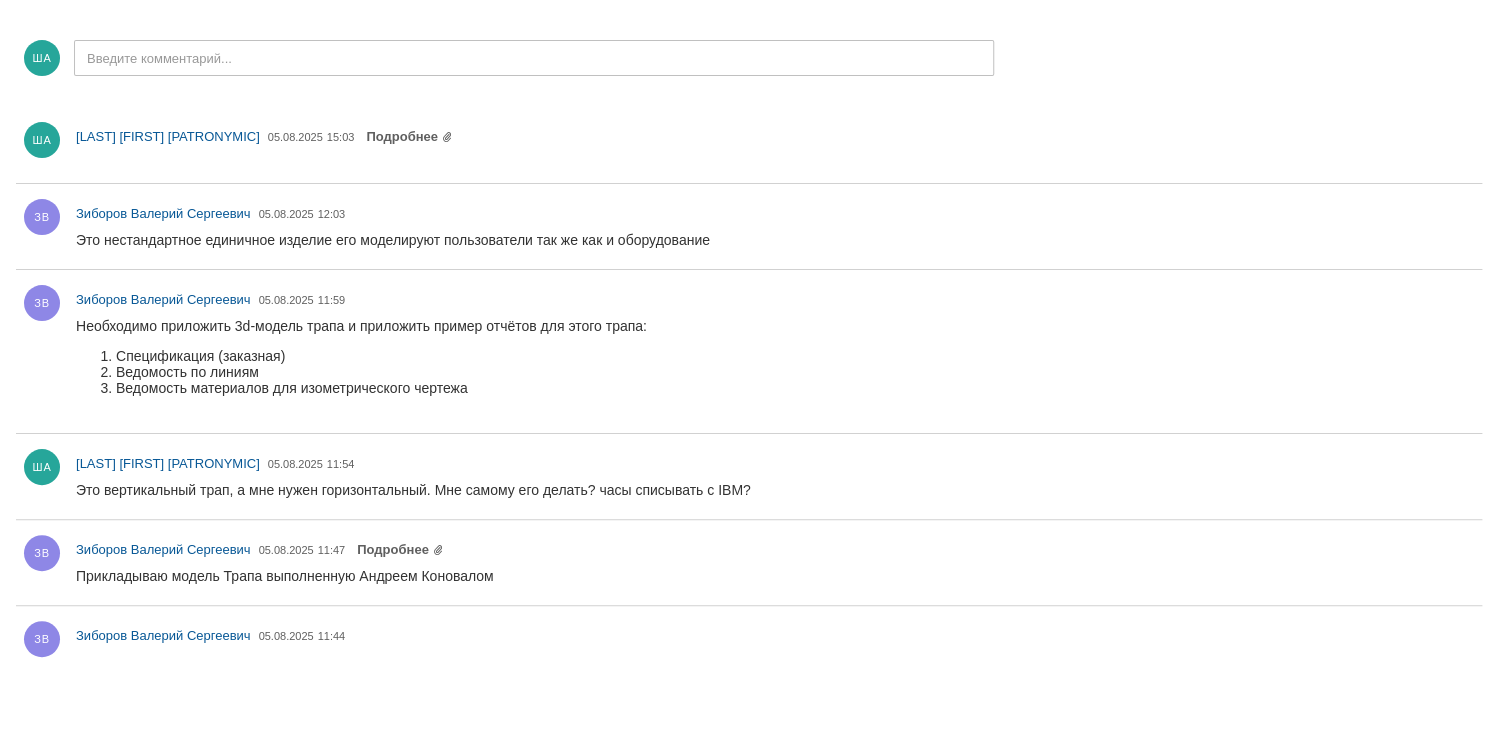 scroll, scrollTop: 0, scrollLeft: 0, axis: both 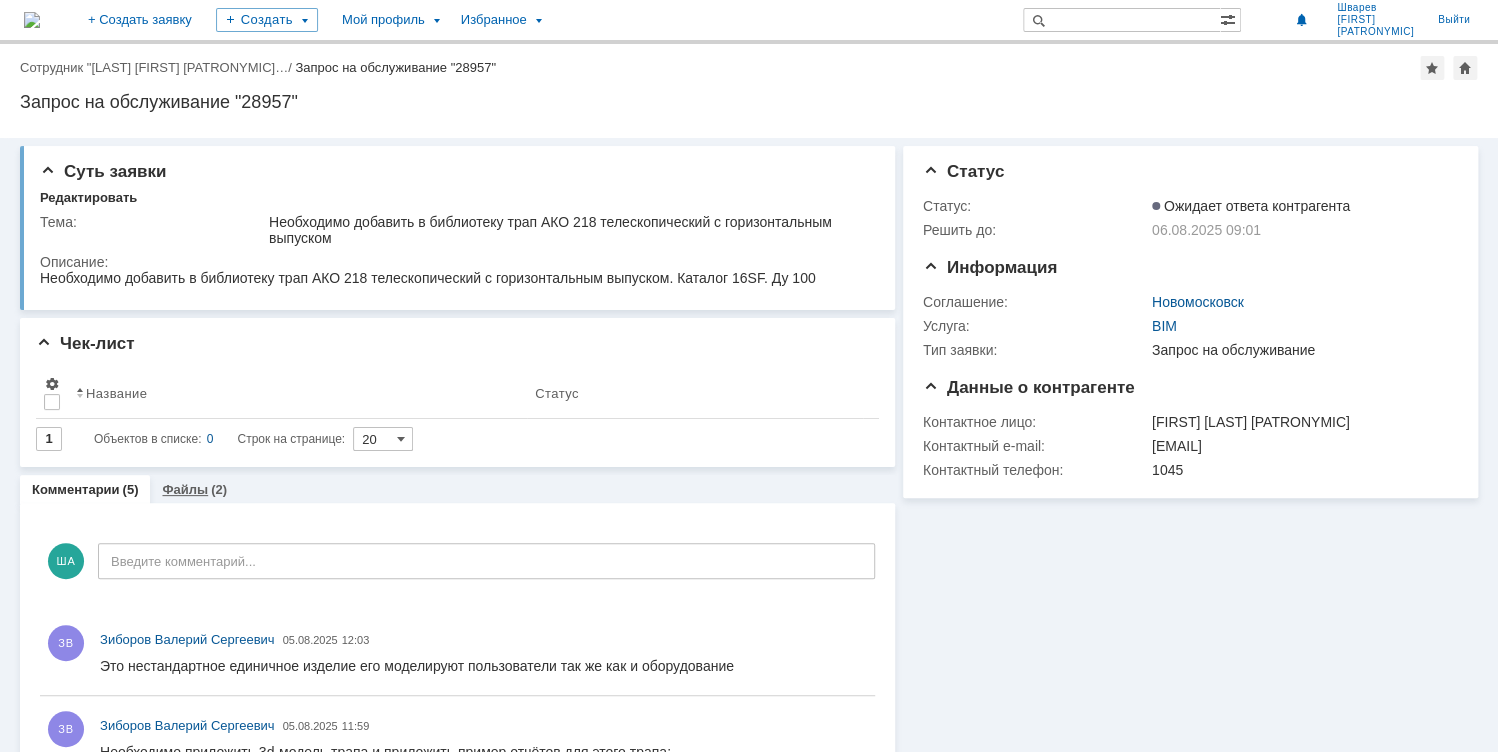 click on "Файлы" at bounding box center (185, 489) 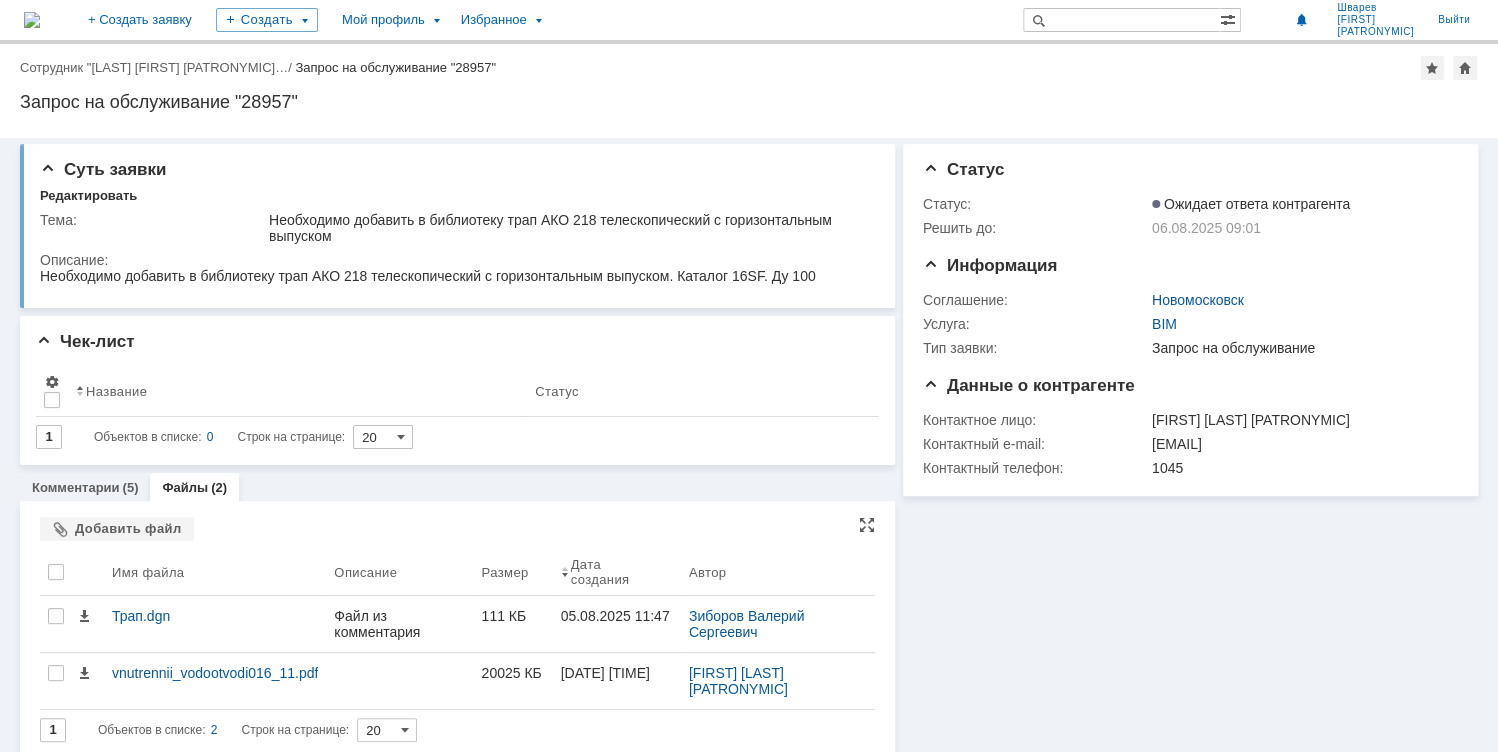 scroll, scrollTop: 0, scrollLeft: 0, axis: both 